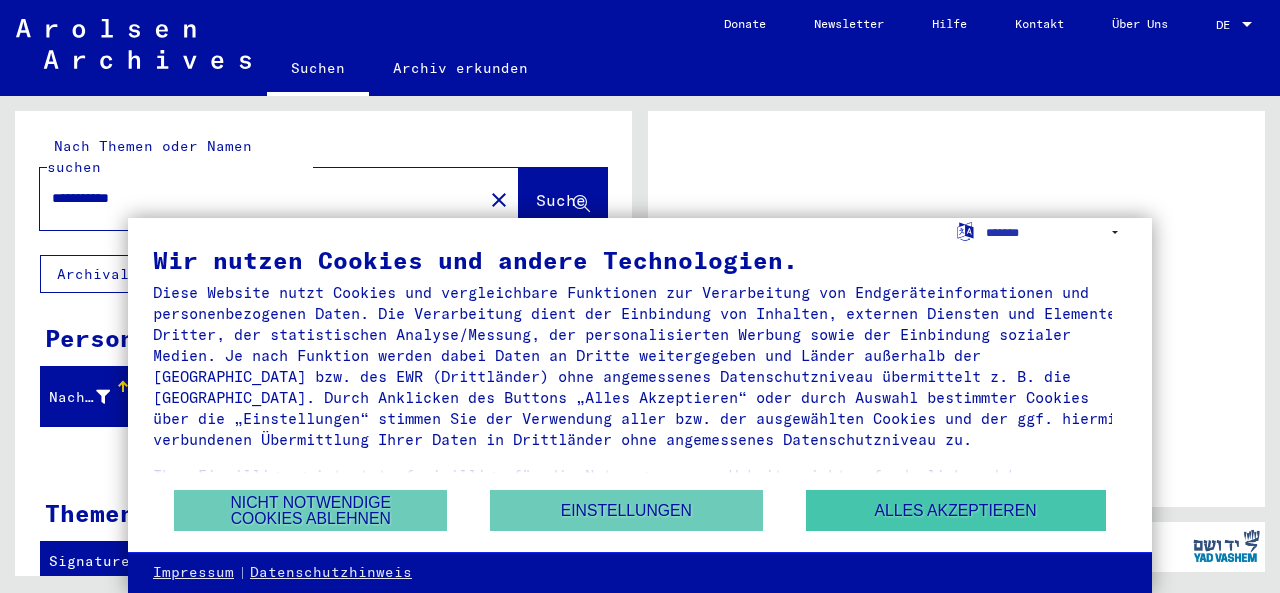 scroll, scrollTop: 0, scrollLeft: 0, axis: both 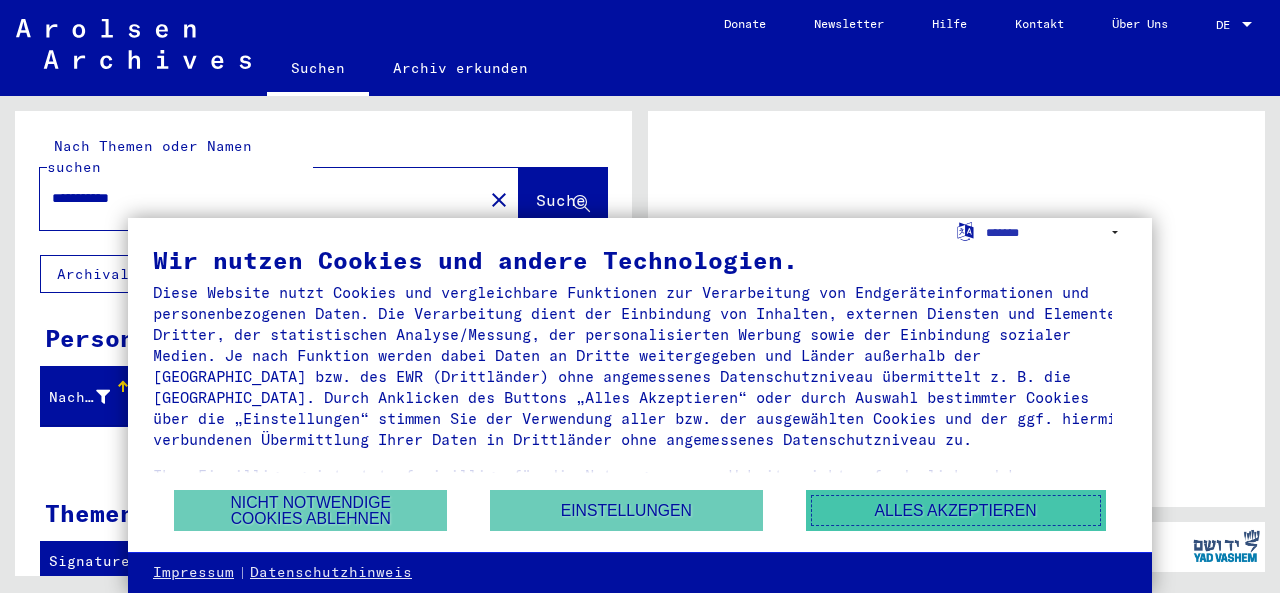 click on "Alles akzeptieren" at bounding box center (956, 510) 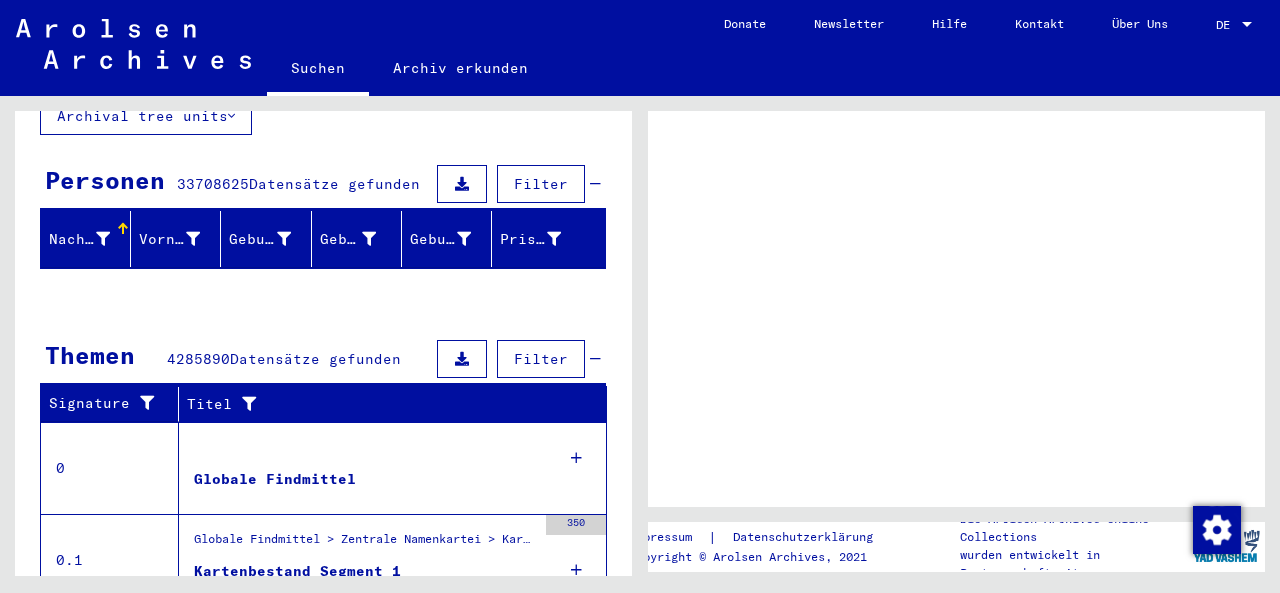 scroll, scrollTop: 0, scrollLeft: 0, axis: both 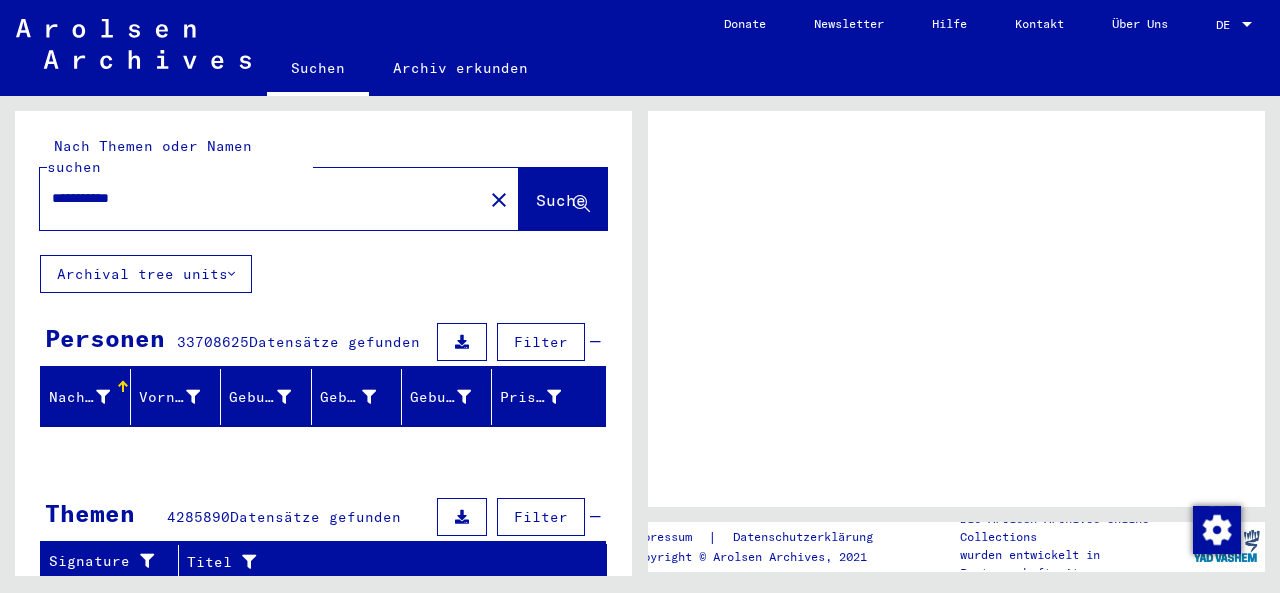 click on "Suche" 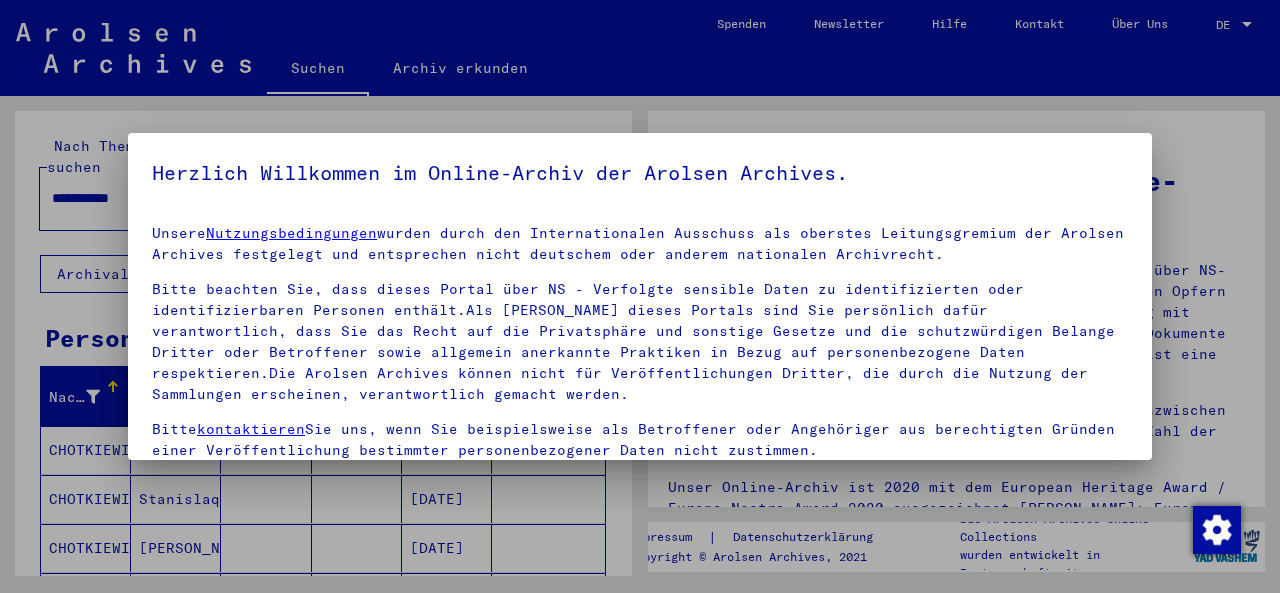 scroll, scrollTop: 159, scrollLeft: 0, axis: vertical 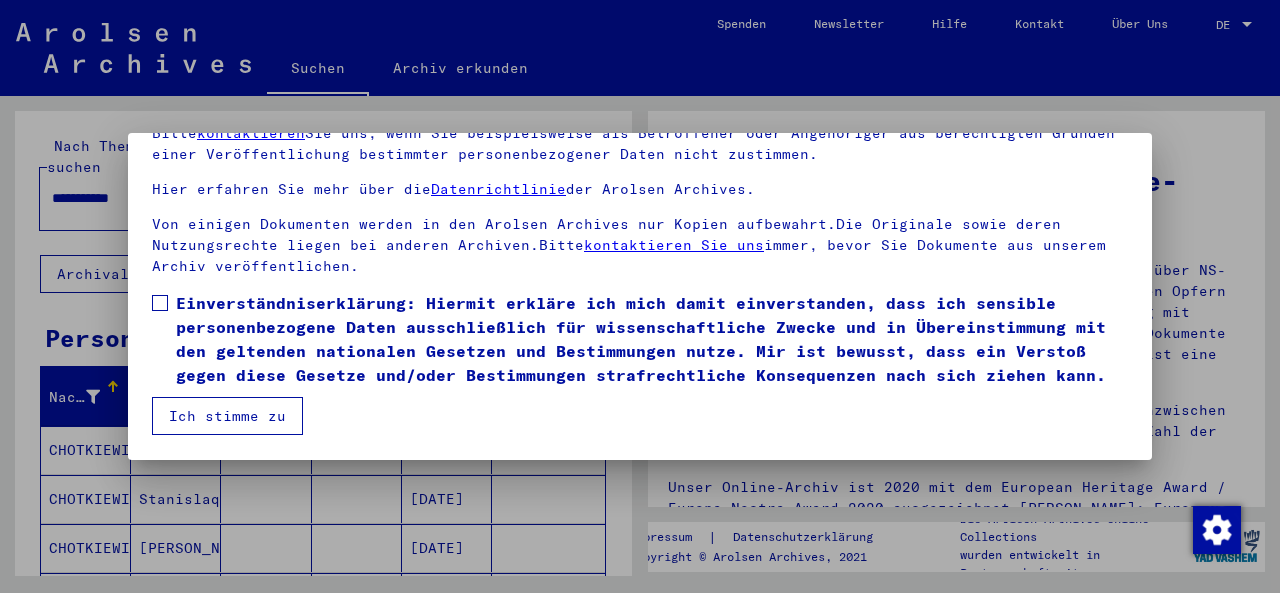 click on "Ich stimme zu" at bounding box center (227, 416) 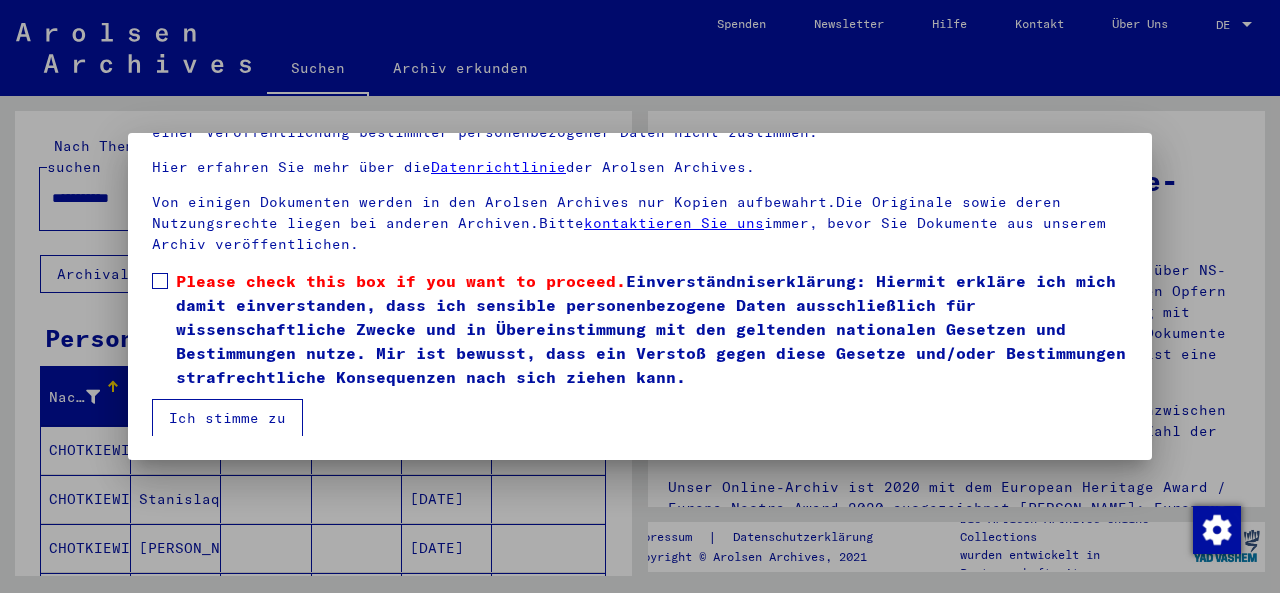 click on "Unsere  Nutzungsbedingungen  wurden durch den Internationalen Ausschuss als oberstes Leitungsgremium der Arolsen Archives festgelegt und entsprechen nicht deutschem oder anderem nationalen Archivrecht. Bitte beachten Sie, dass dieses Portal über NS - Verfolgte sensible Daten zu identifizierten oder identifizierbaren Personen enthält.Als [PERSON_NAME] dieses Portals sind Sie persönlich dafür verantwortlich, dass Sie das Recht auf die Privatsphäre und sonstige Gesetze und die schutzwürdigen Belange Dritter oder Betroffener sowie allgemein anerkannte Praktiken in Bezug auf personenbezogene Daten respektieren.Die Arolsen Archives können nicht für Veröffentlichungen Dritter, die durch die Nutzung der Sammlungen erscheinen, verantwortlich gemacht werden. Bitte  kontaktieren  Sie uns, wenn Sie beispielsweise als Betroffener oder Angehöriger aus berechtigten [PERSON_NAME] einer Veröffentlichung bestimmter personenbezogener Daten nicht zustimmen. Hier erfahren Sie mehr über die  Datenrichtlinie  der Arolsen Archives." at bounding box center [640, 242] 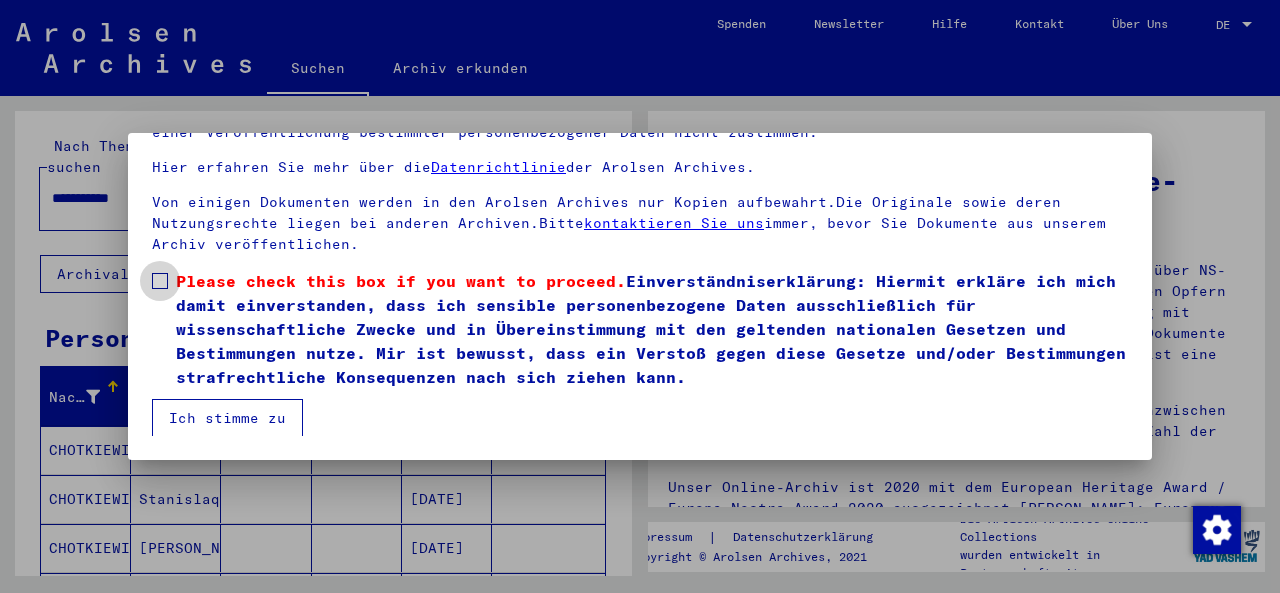 click on "Please check this box if you want to proceed.    Einverständniserklärung: Hiermit erkläre ich mich damit einverstanden, dass ich sensible personenbezogene Daten ausschließlich für wissenschaftliche Zwecke und in Übereinstimmung mit den geltenden nationalen Gesetzen und Bestimmungen nutze. Mir ist bewusst, dass ein Verstoß gegen diese Gesetze und/oder Bestimmungen strafrechtliche Konsequenzen nach sich ziehen kann." at bounding box center (640, 329) 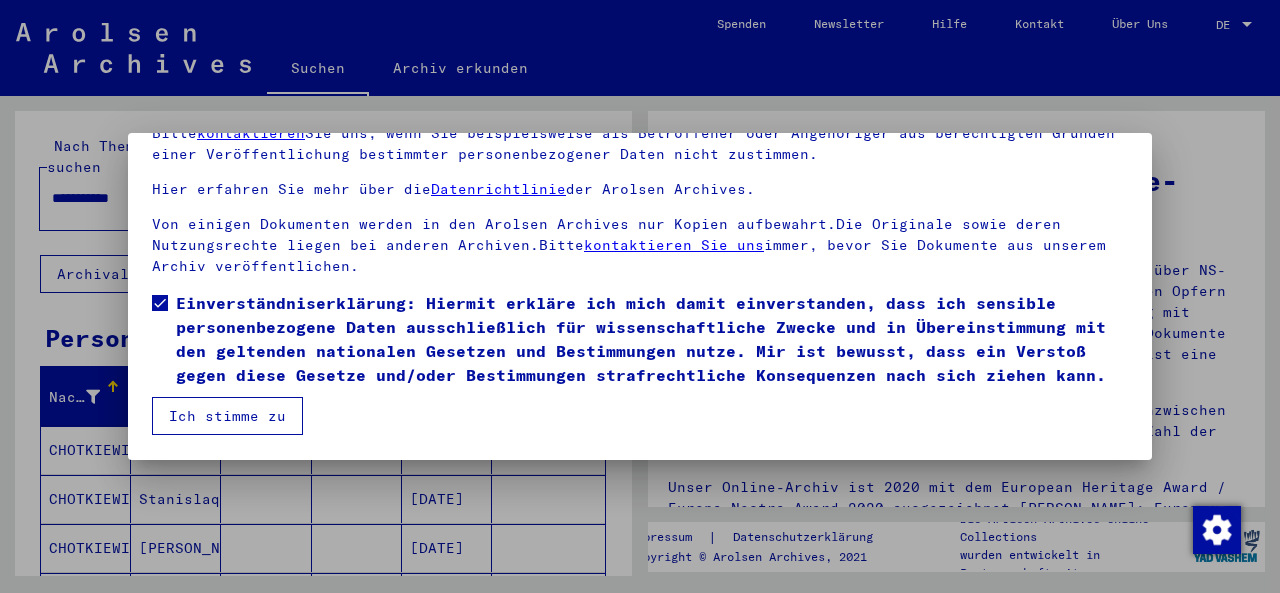click on "Ich stimme zu" at bounding box center (227, 416) 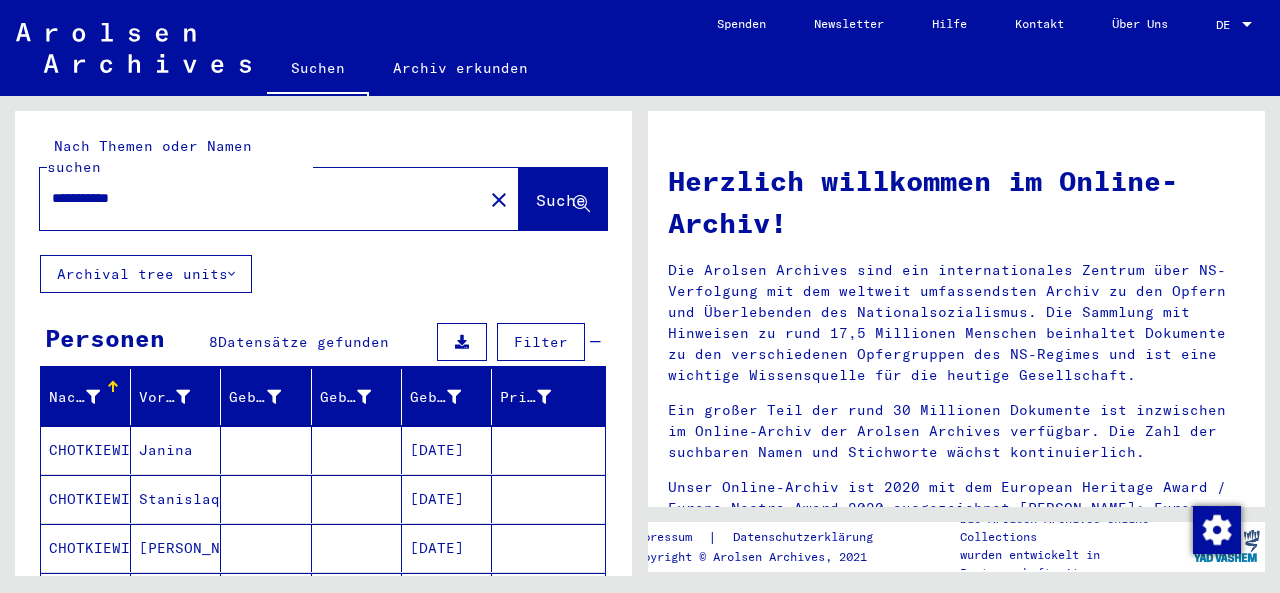 click on "DE" at bounding box center [1227, 25] 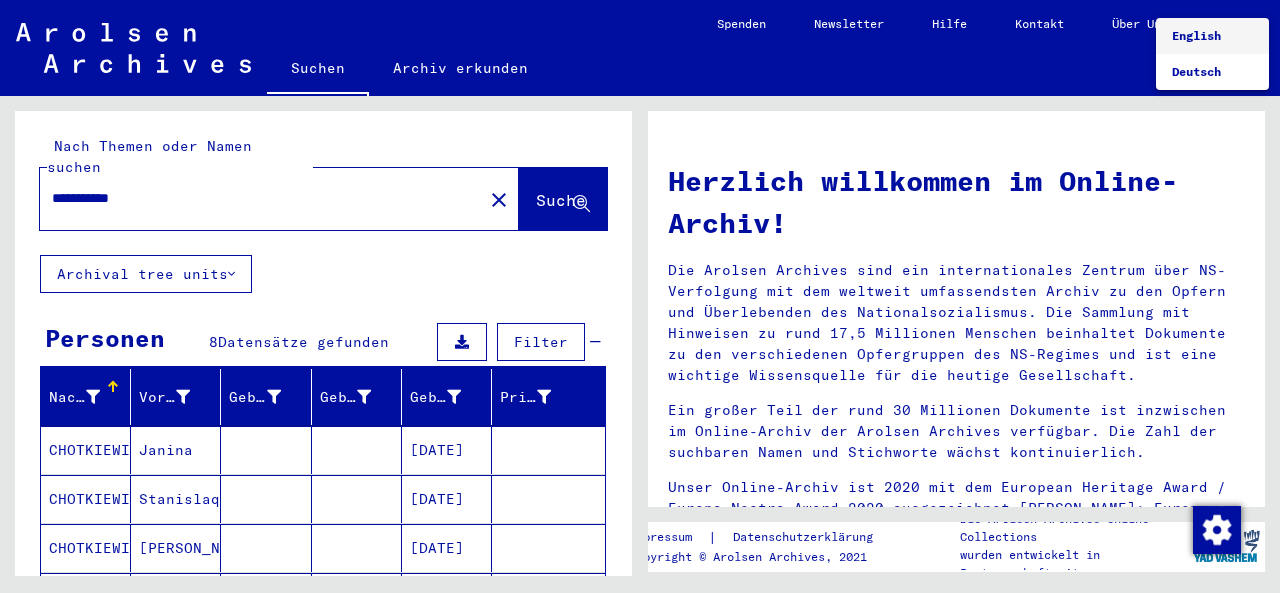 click on "English" at bounding box center (1196, 35) 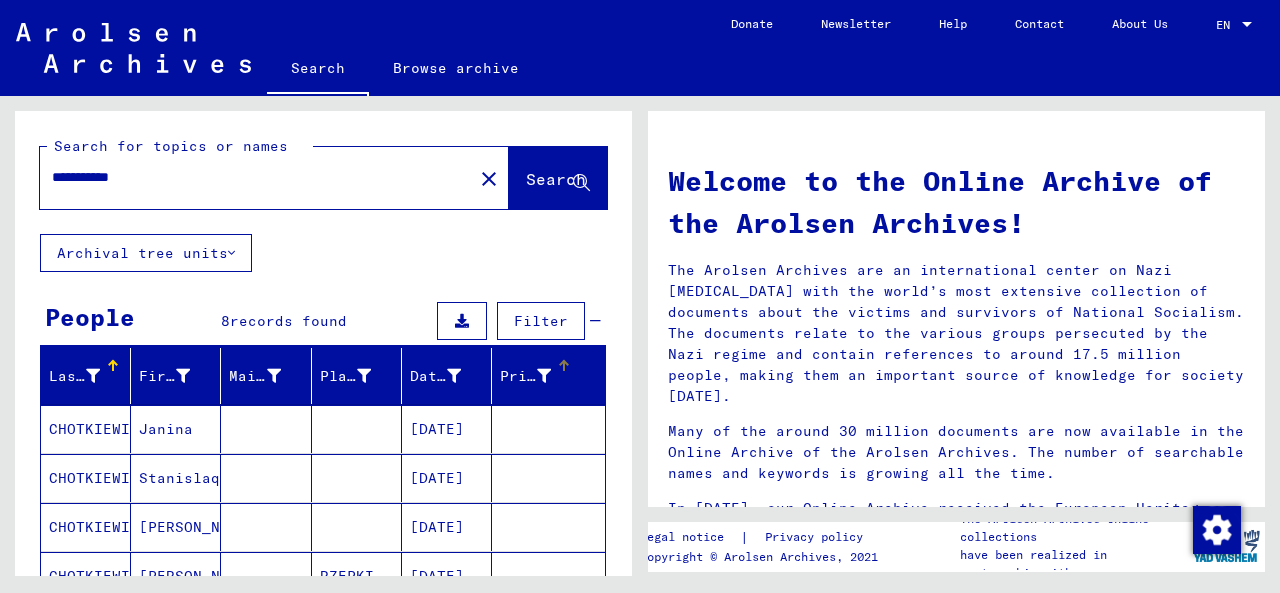 scroll, scrollTop: 251, scrollLeft: 0, axis: vertical 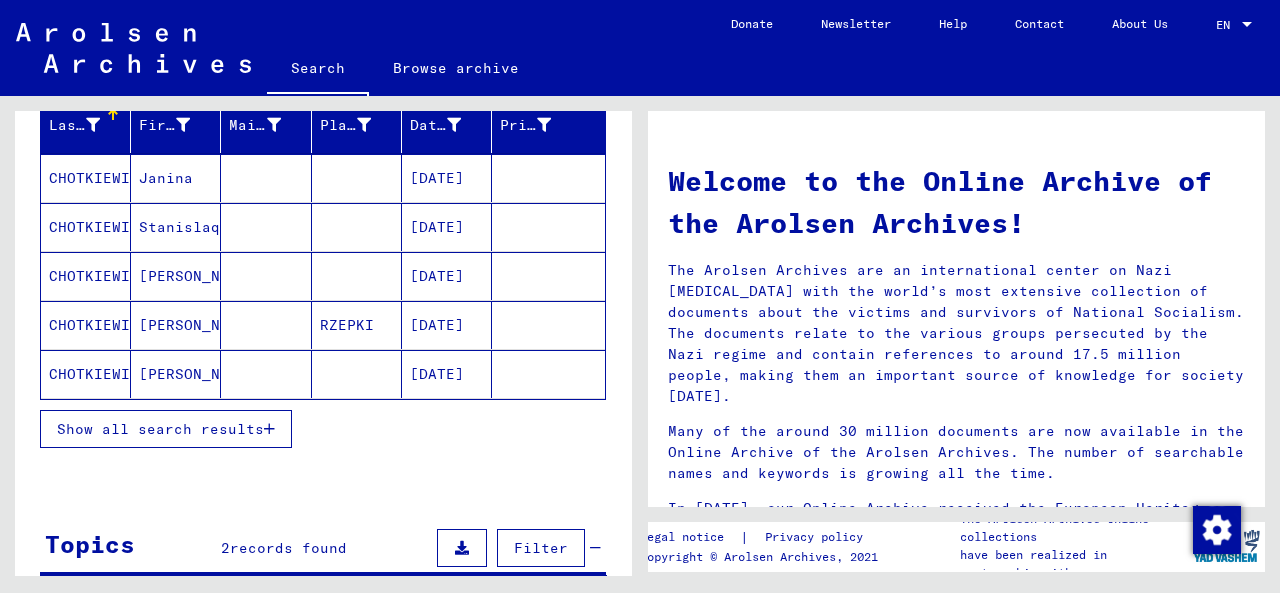 click on "Show all search results" at bounding box center (160, 429) 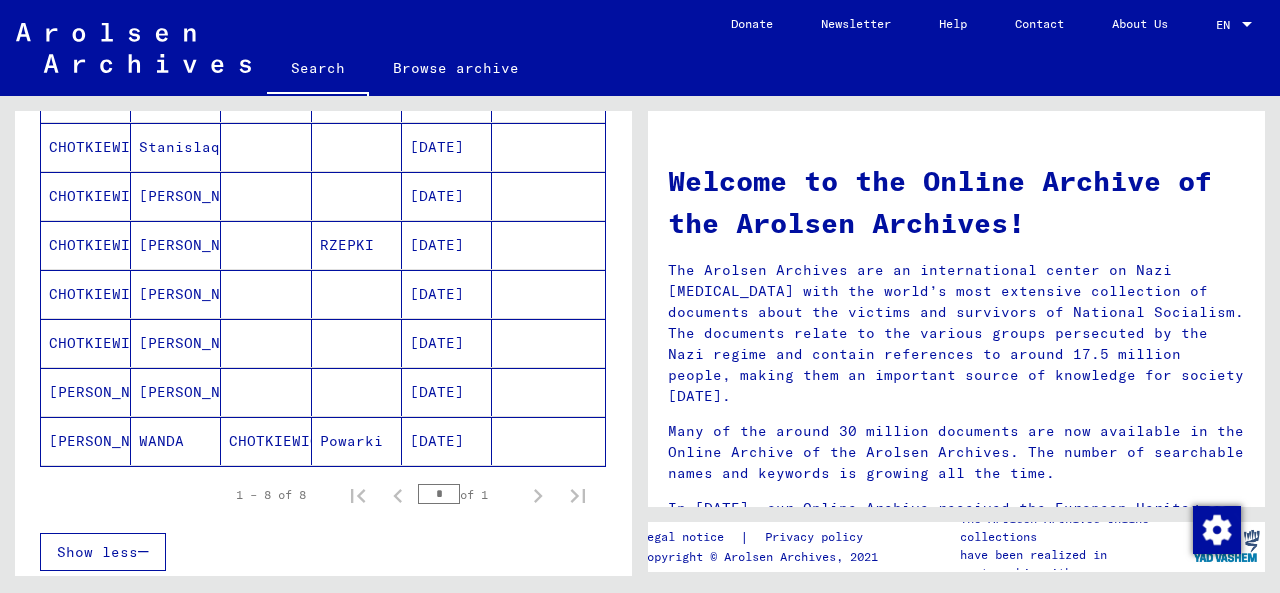scroll, scrollTop: 329, scrollLeft: 0, axis: vertical 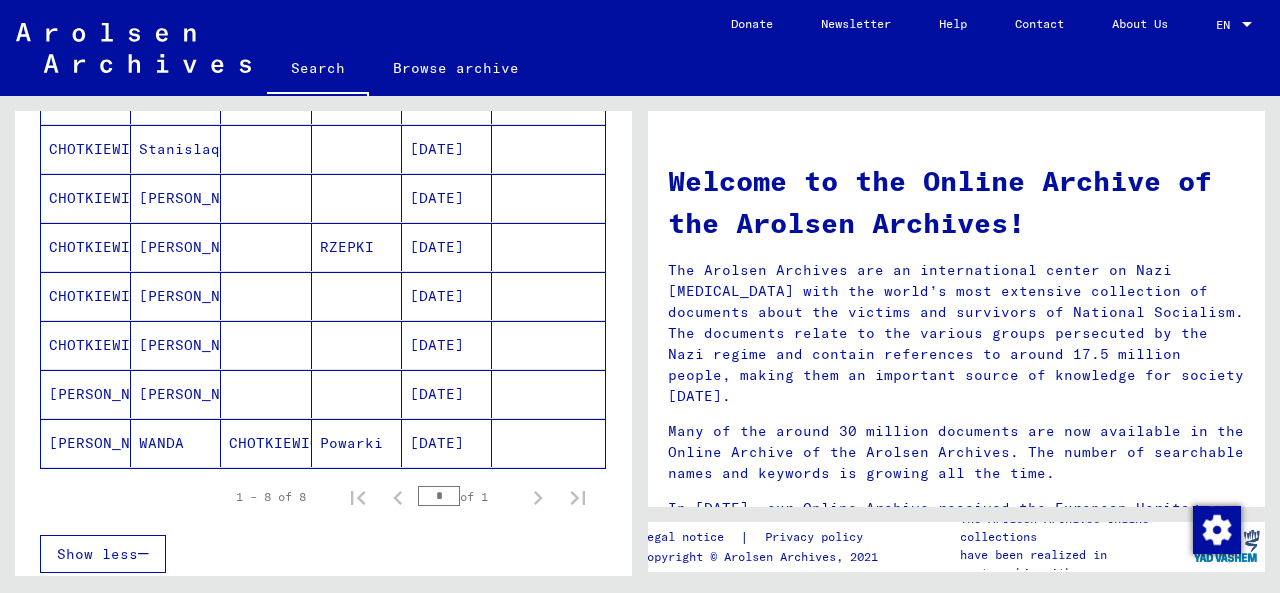 click on "*" at bounding box center (439, 496) 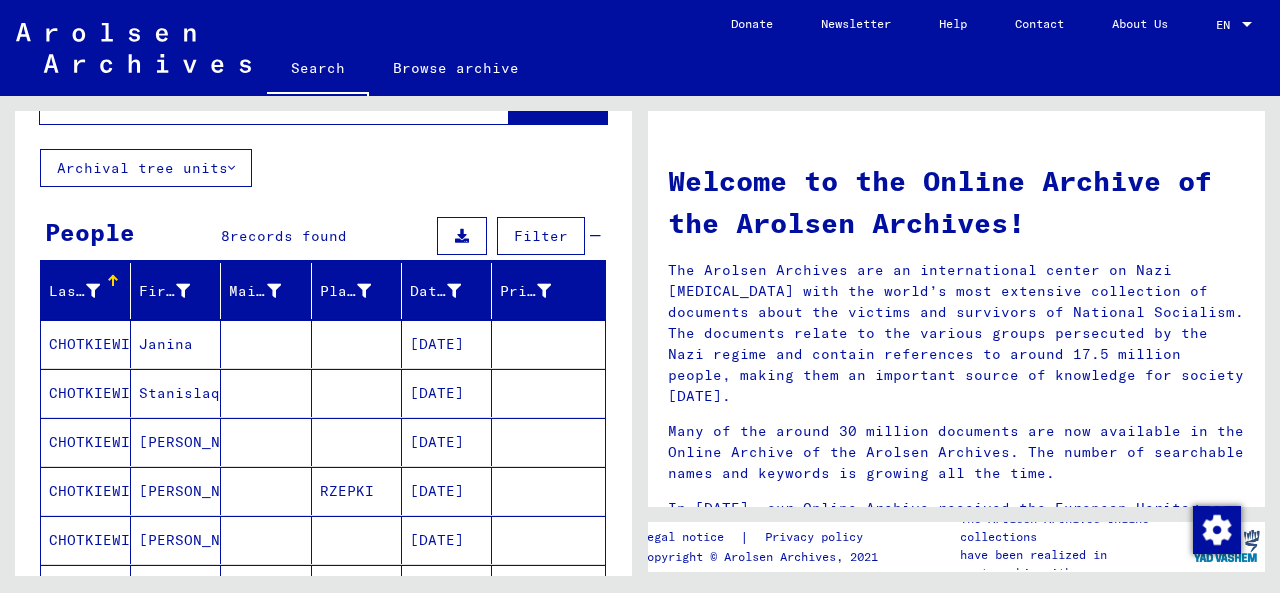 scroll, scrollTop: 0, scrollLeft: 0, axis: both 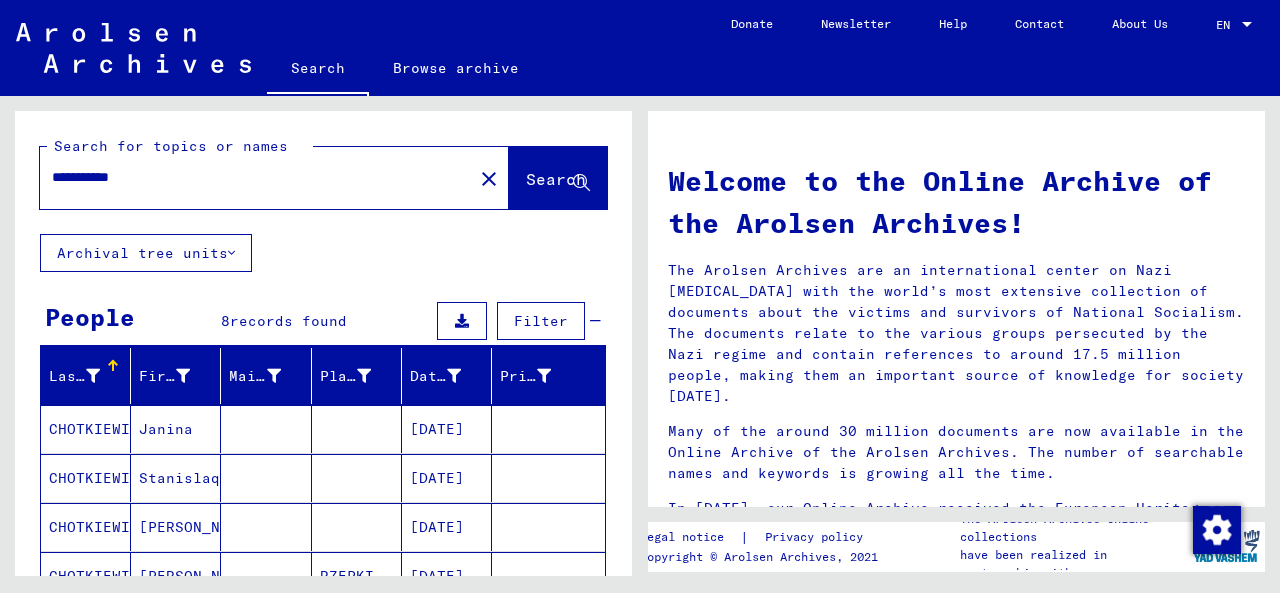 click on "**********" at bounding box center (250, 177) 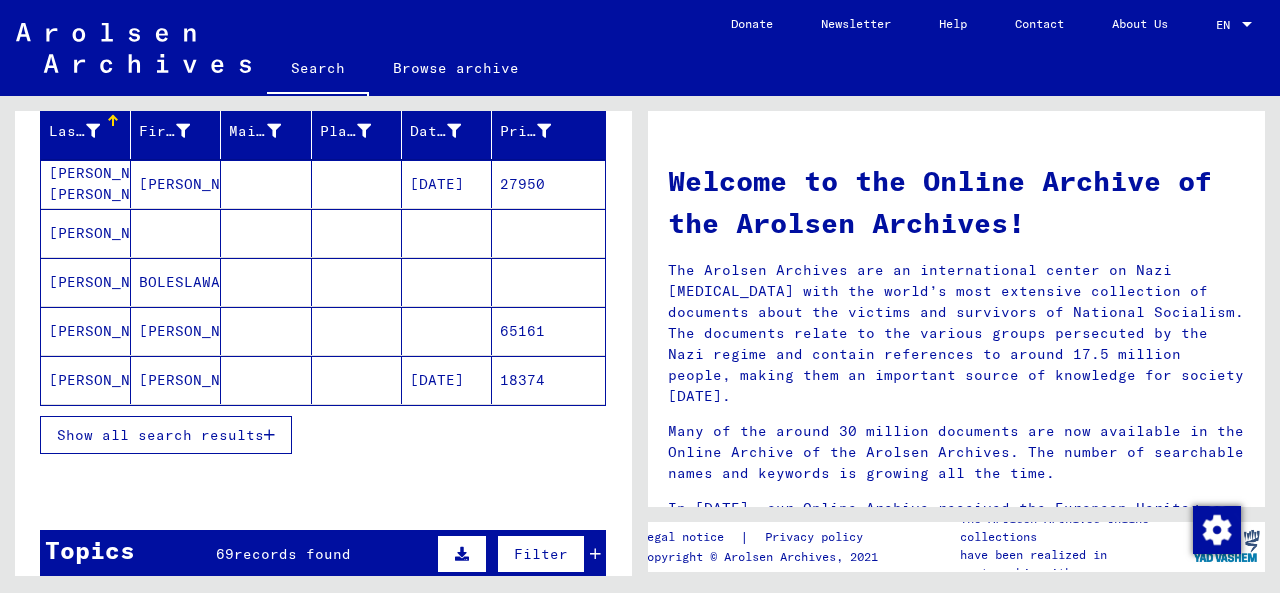 scroll, scrollTop: 246, scrollLeft: 0, axis: vertical 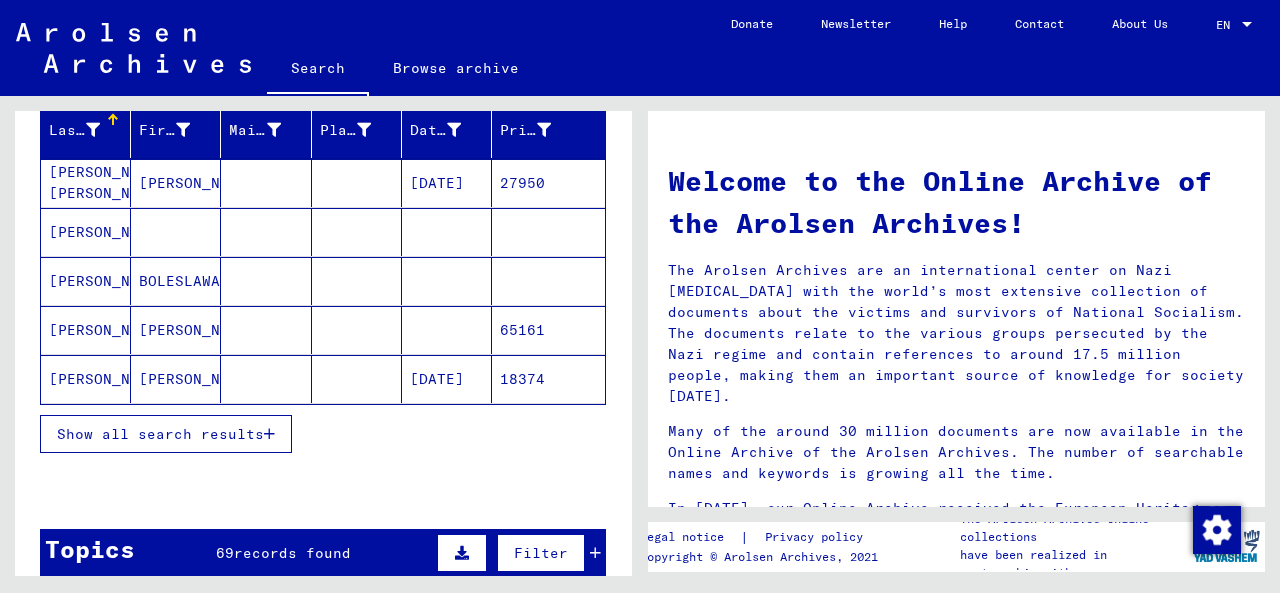 click on "Show all search results" at bounding box center [166, 434] 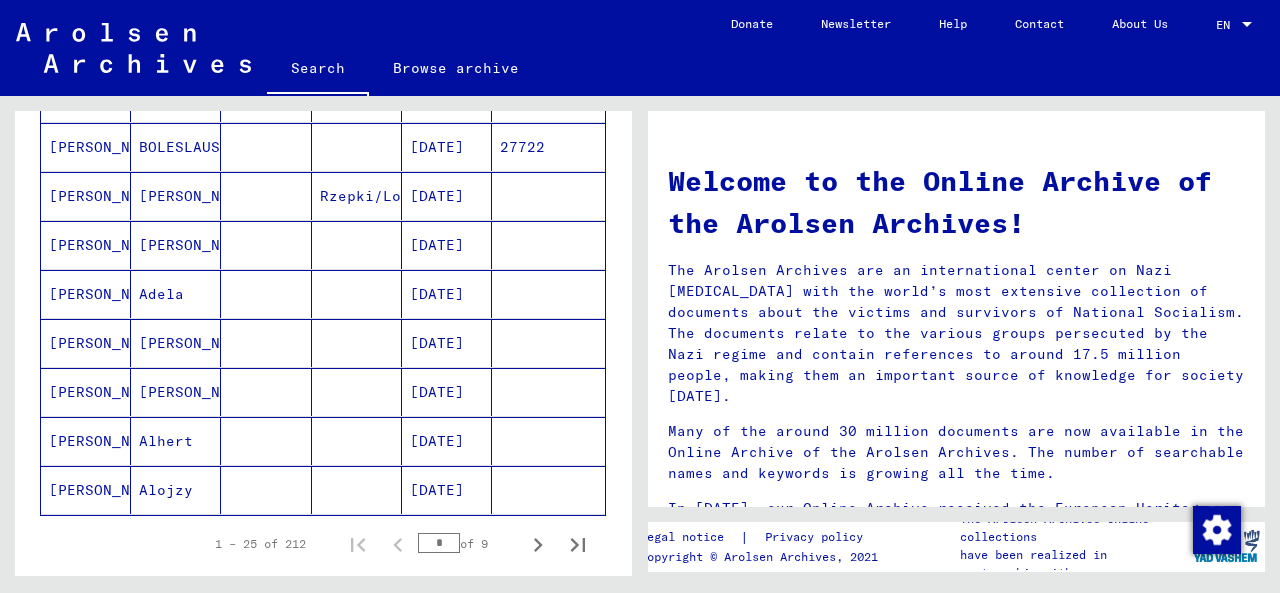 scroll, scrollTop: 1243, scrollLeft: 0, axis: vertical 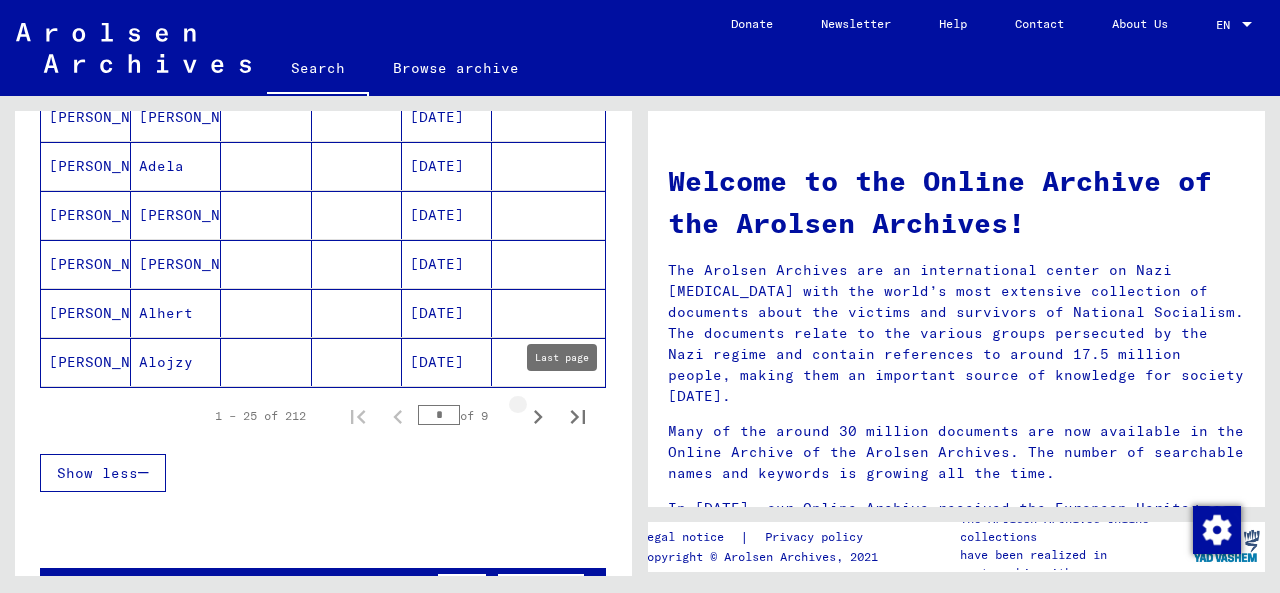 click 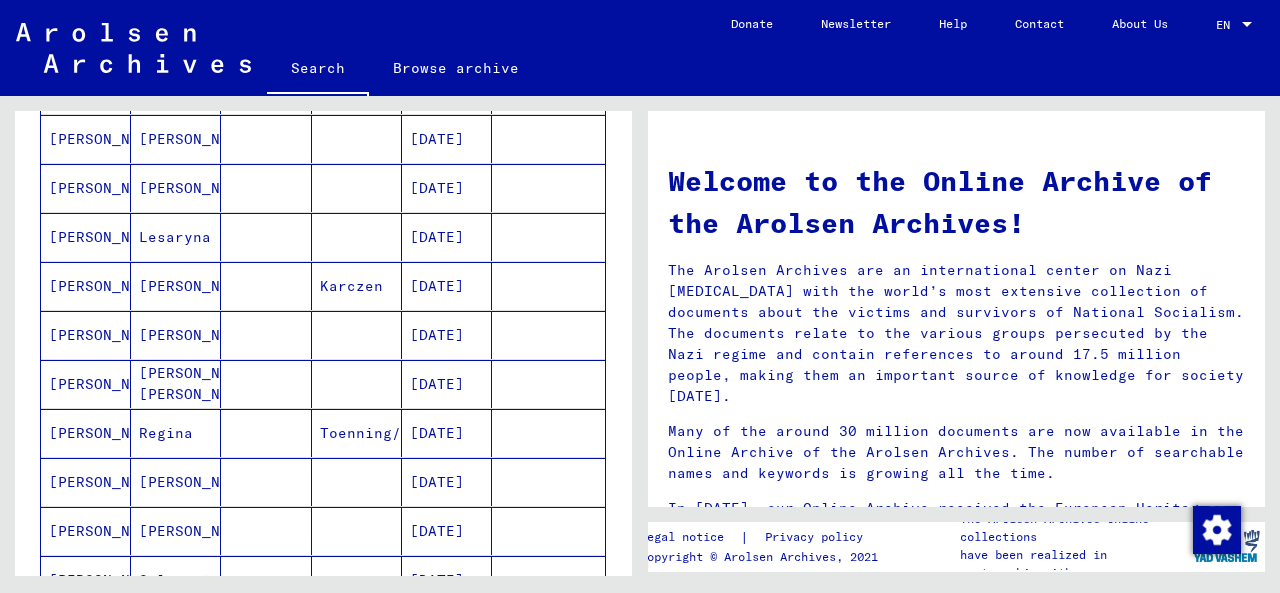 scroll, scrollTop: 947, scrollLeft: 0, axis: vertical 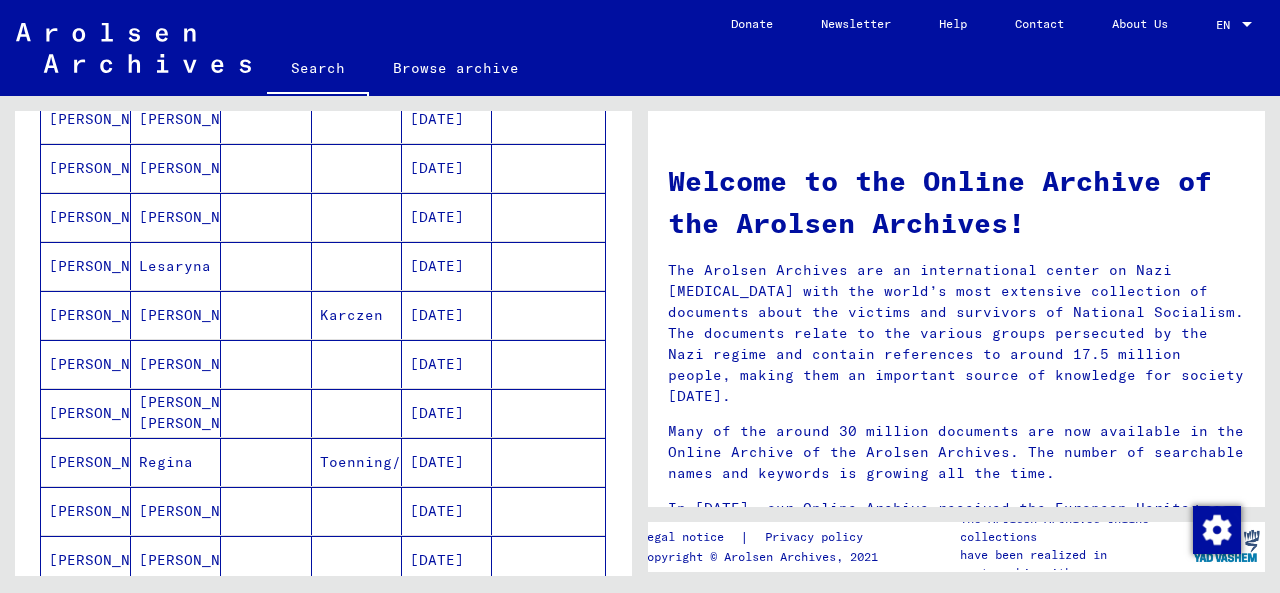 click on "[DATE]" at bounding box center [447, 462] 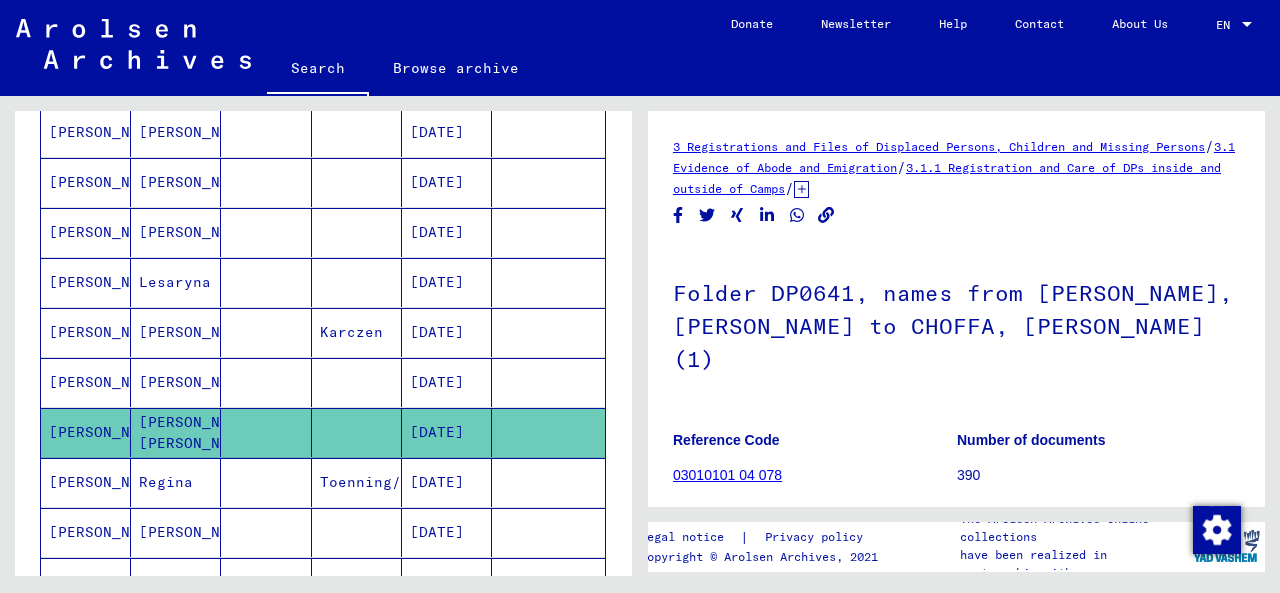 scroll, scrollTop: 956, scrollLeft: 0, axis: vertical 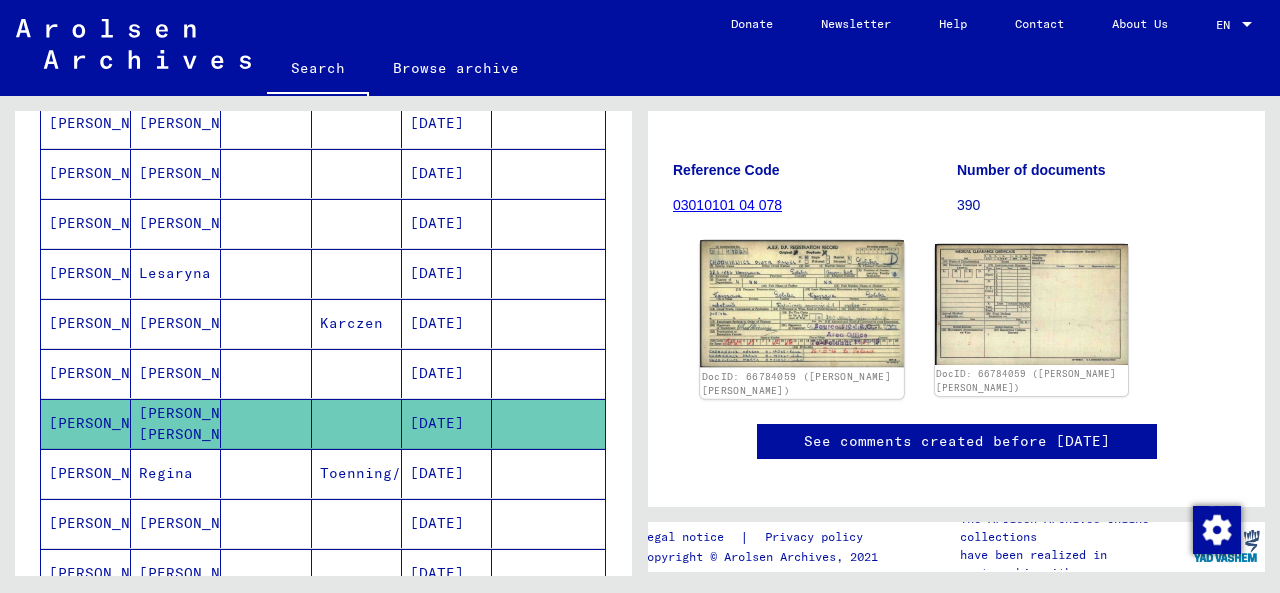 click 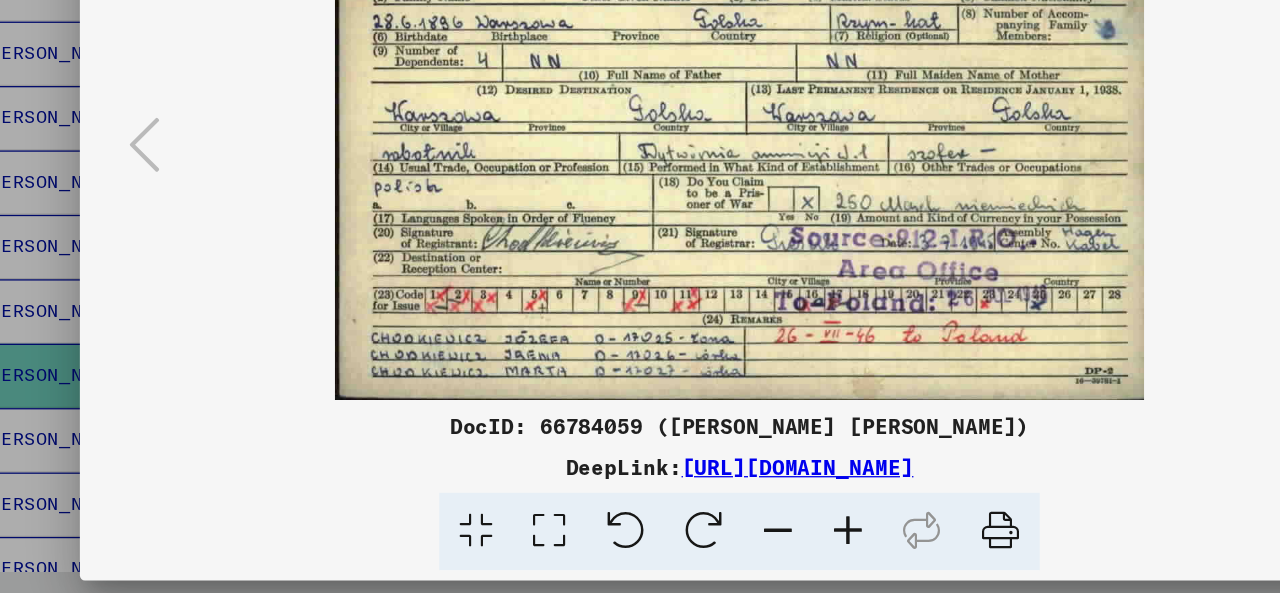 scroll, scrollTop: 0, scrollLeft: 0, axis: both 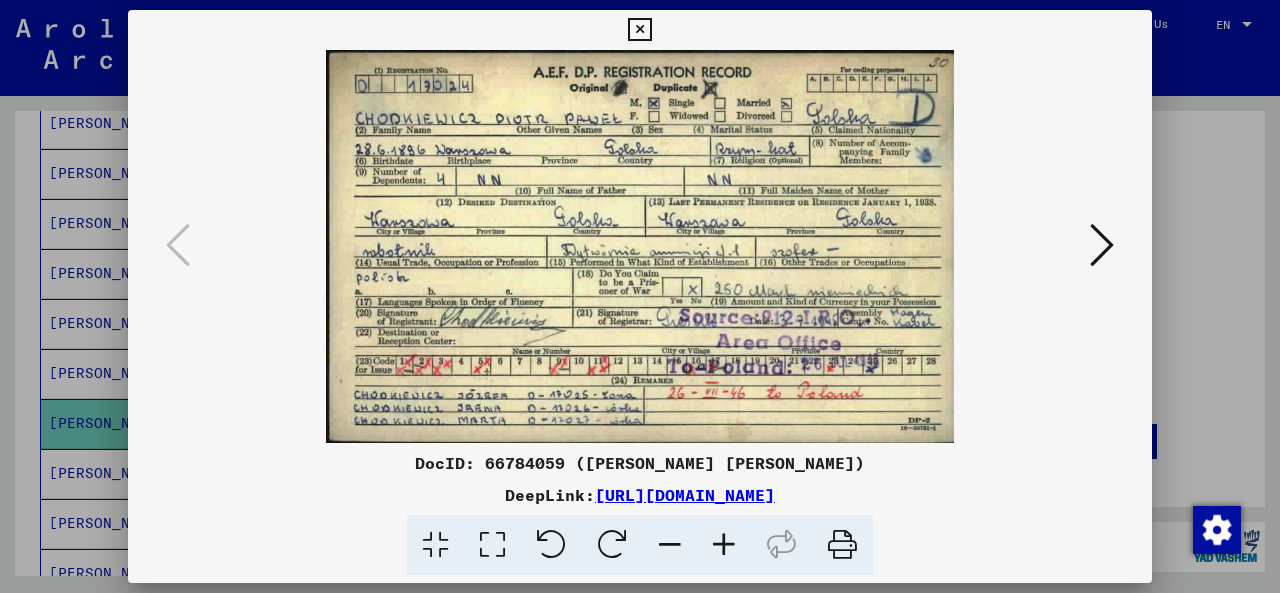 click at bounding box center (639, 30) 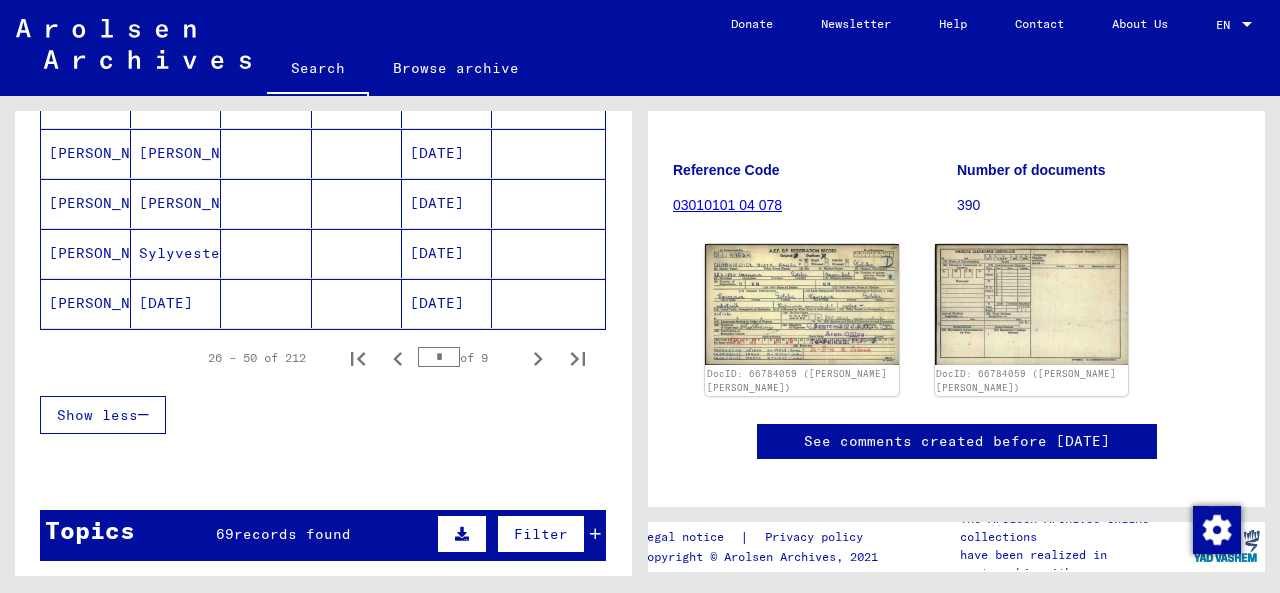 scroll, scrollTop: 1325, scrollLeft: 0, axis: vertical 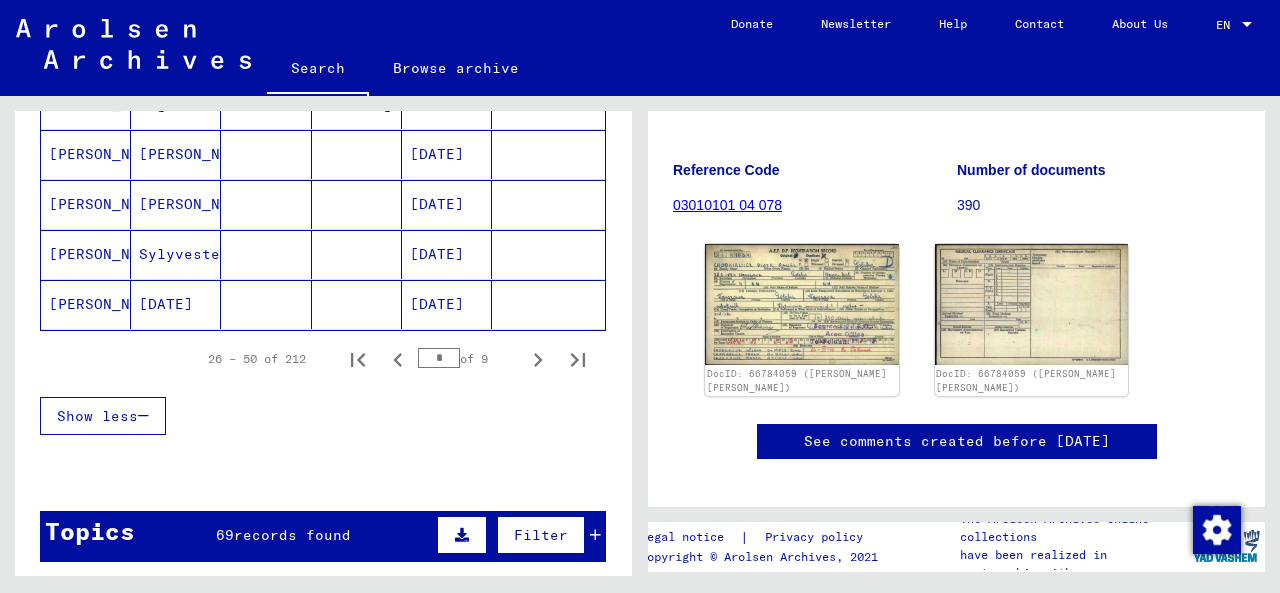 click 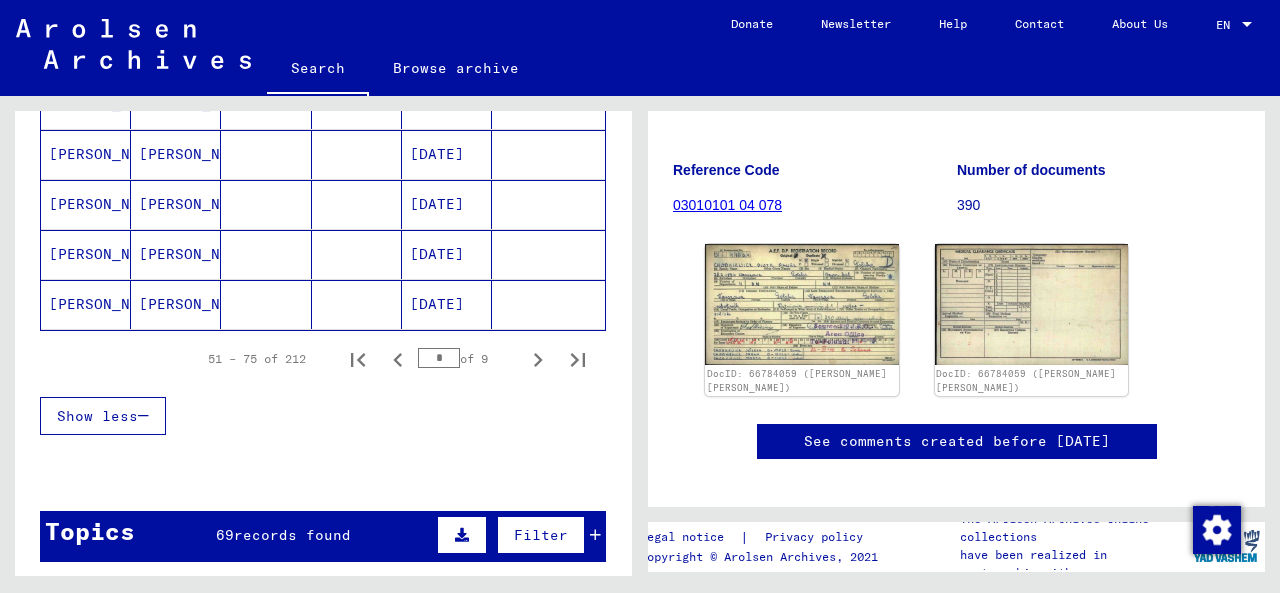 click 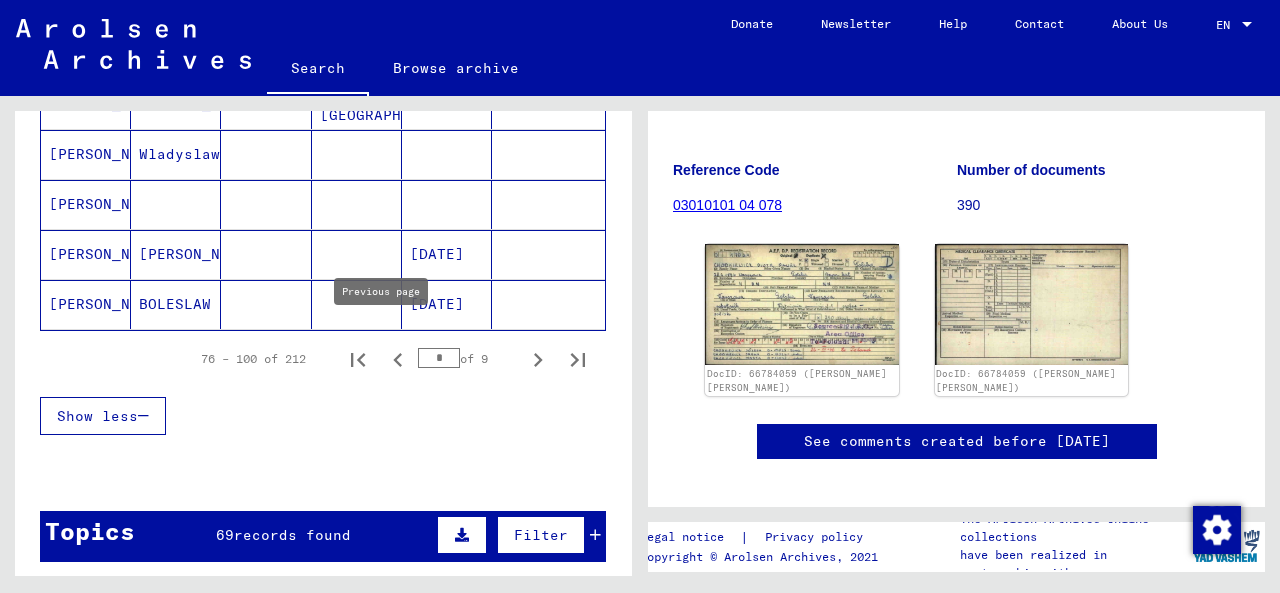 click 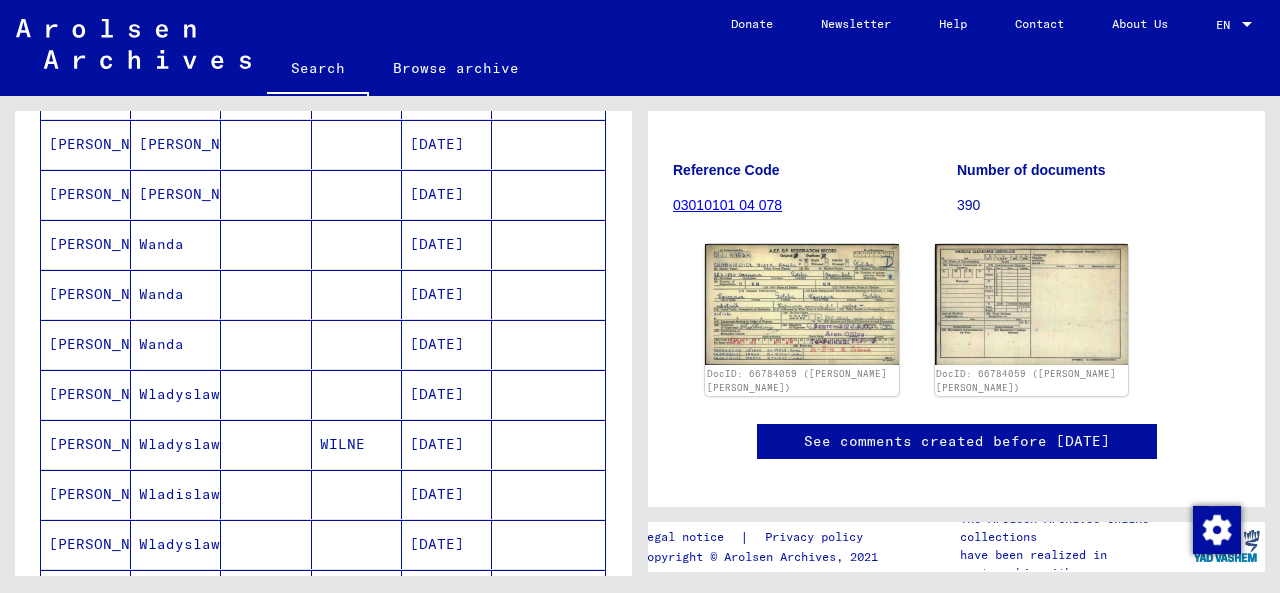 scroll, scrollTop: 736, scrollLeft: 0, axis: vertical 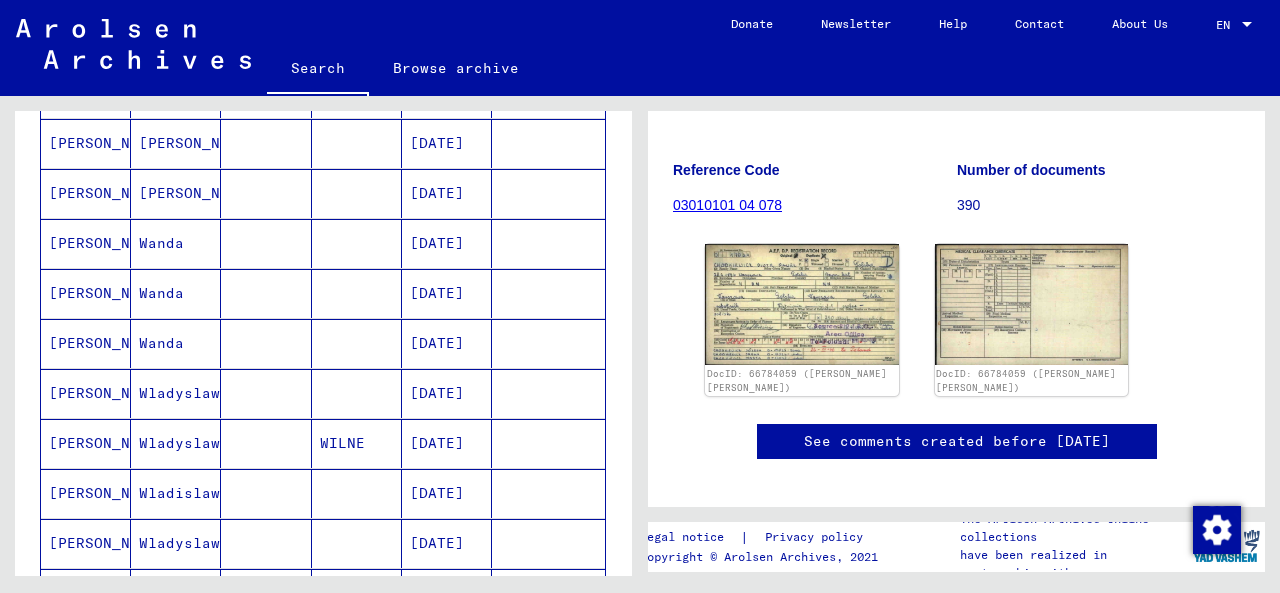 click on "Wladyslaw" at bounding box center (176, 443) 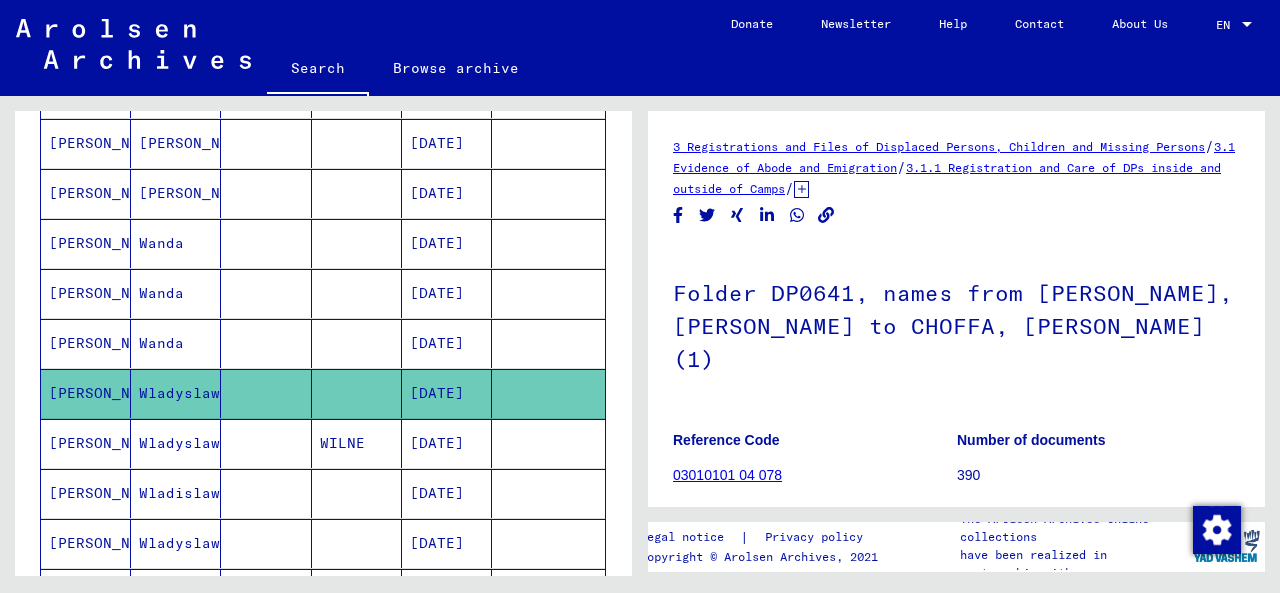 scroll, scrollTop: 313, scrollLeft: 0, axis: vertical 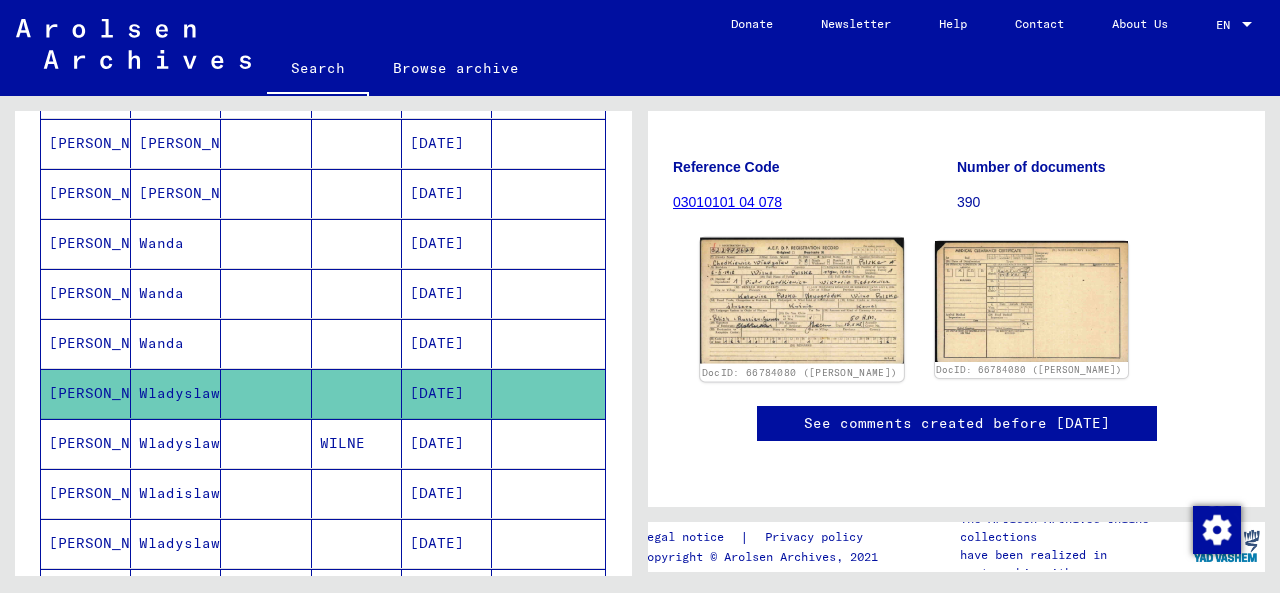 click 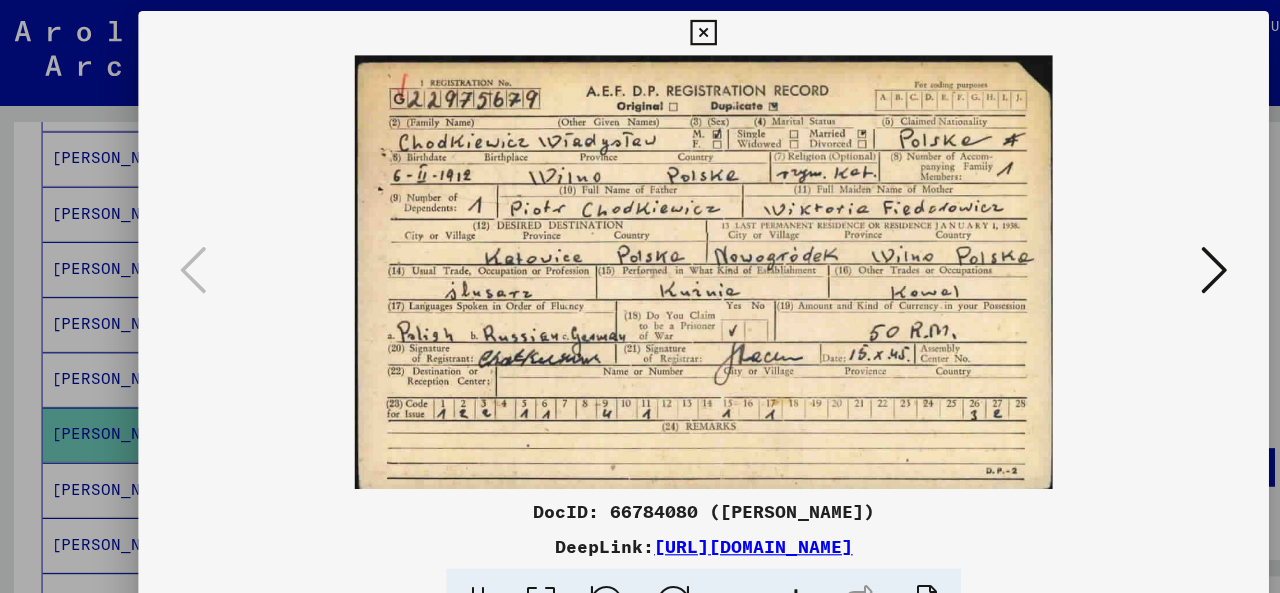 click at bounding box center (1102, 245) 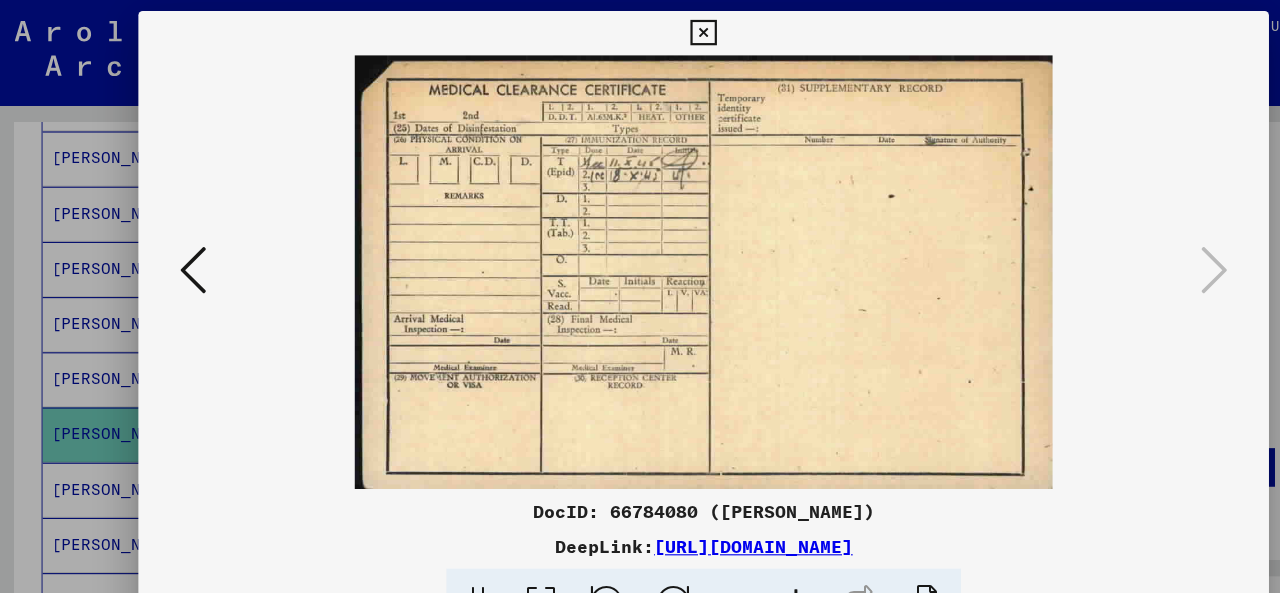 click at bounding box center (640, 296) 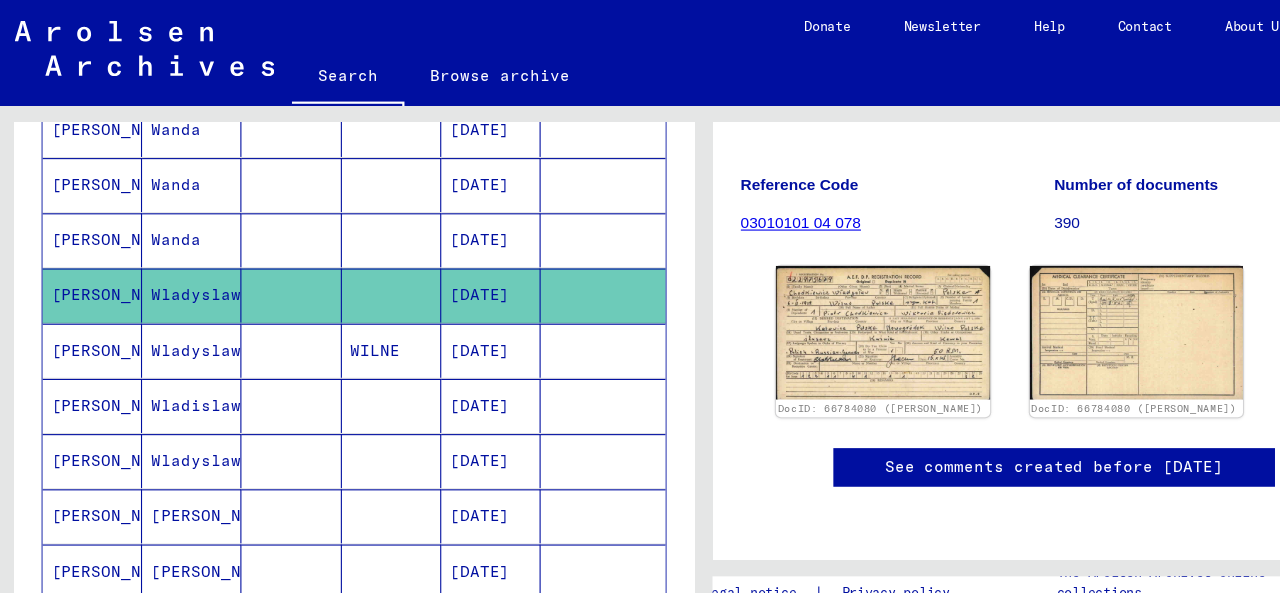 scroll, scrollTop: 864, scrollLeft: 0, axis: vertical 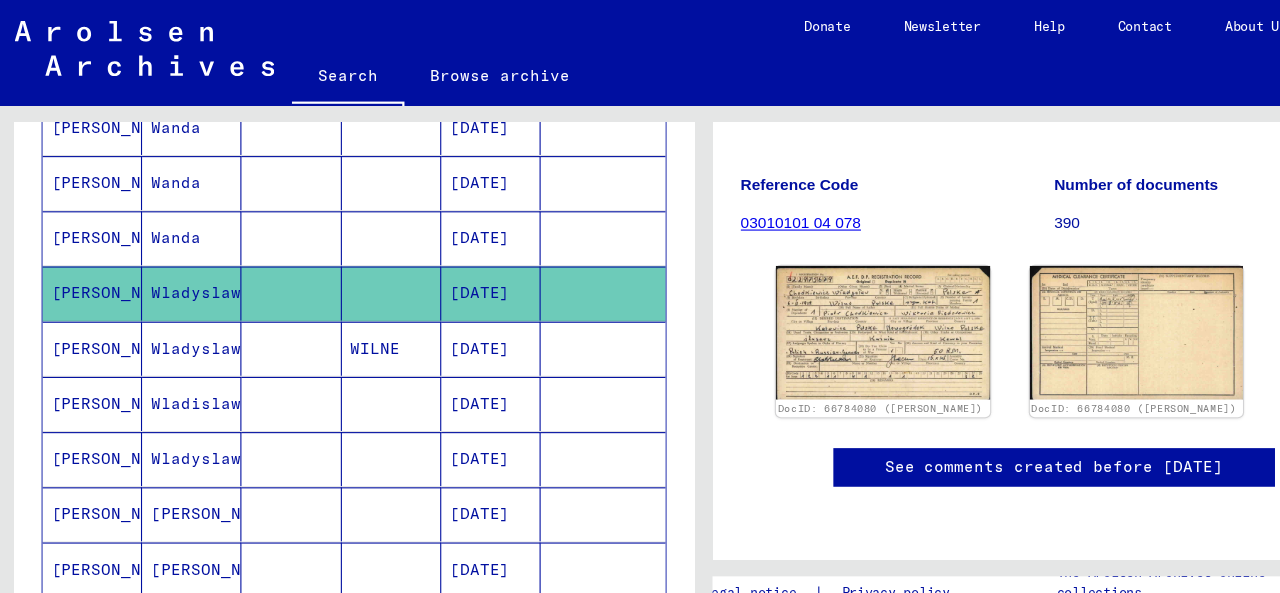 click on "Wladyslaw" at bounding box center (176, 365) 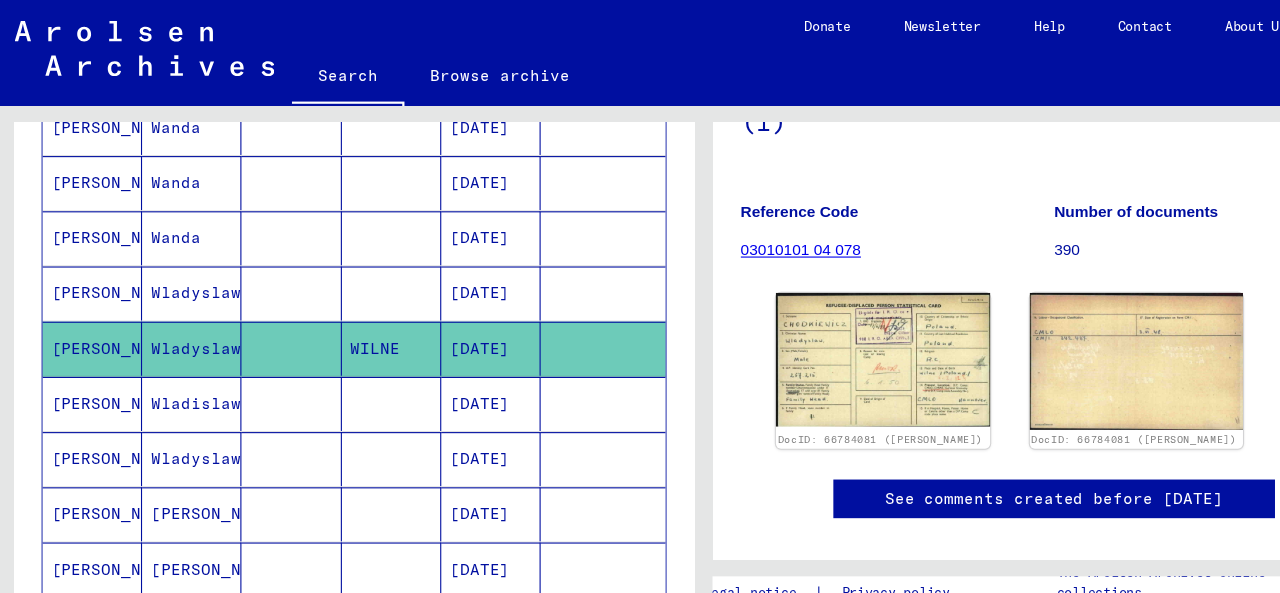 scroll, scrollTop: 262, scrollLeft: 0, axis: vertical 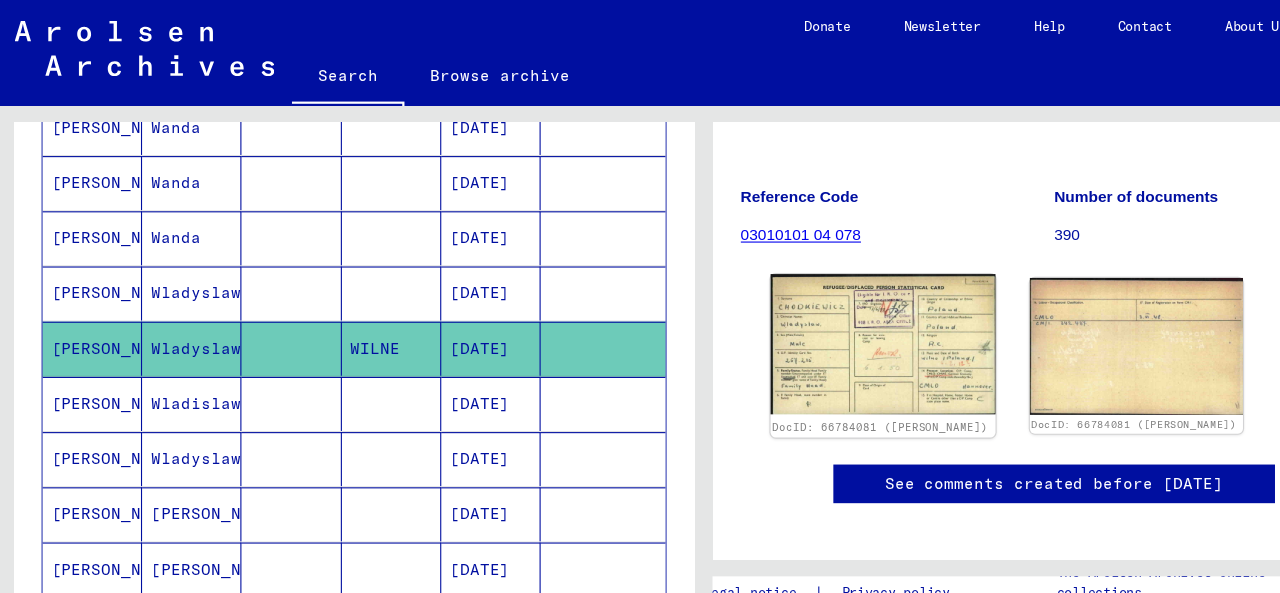 click 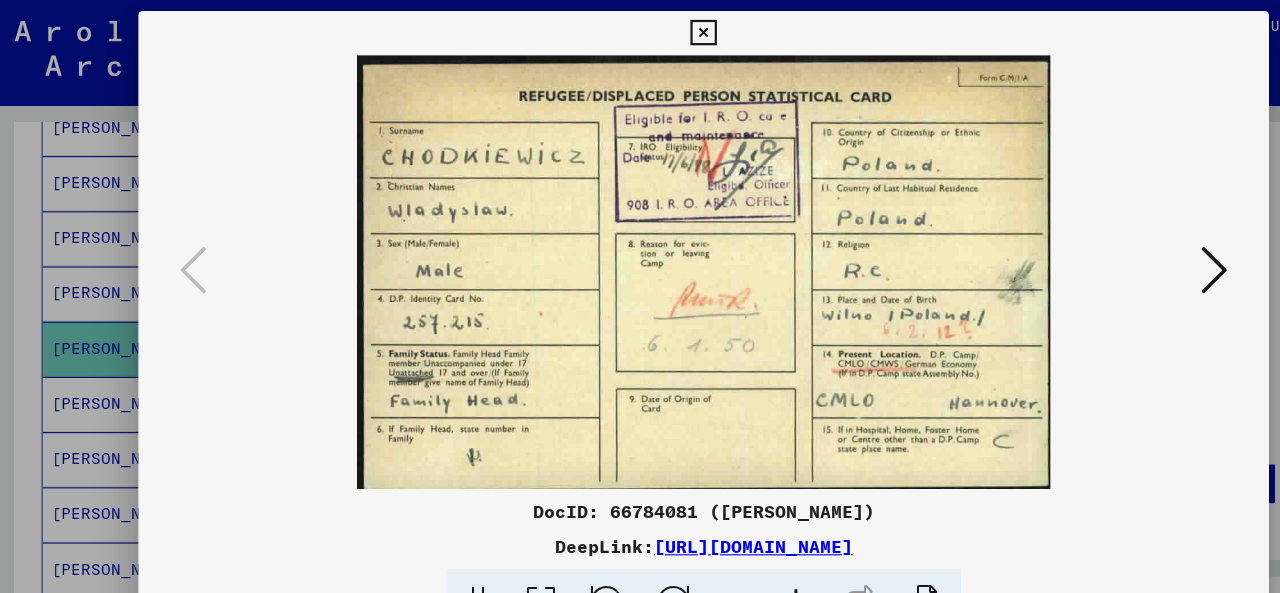 click at bounding box center (640, 296) 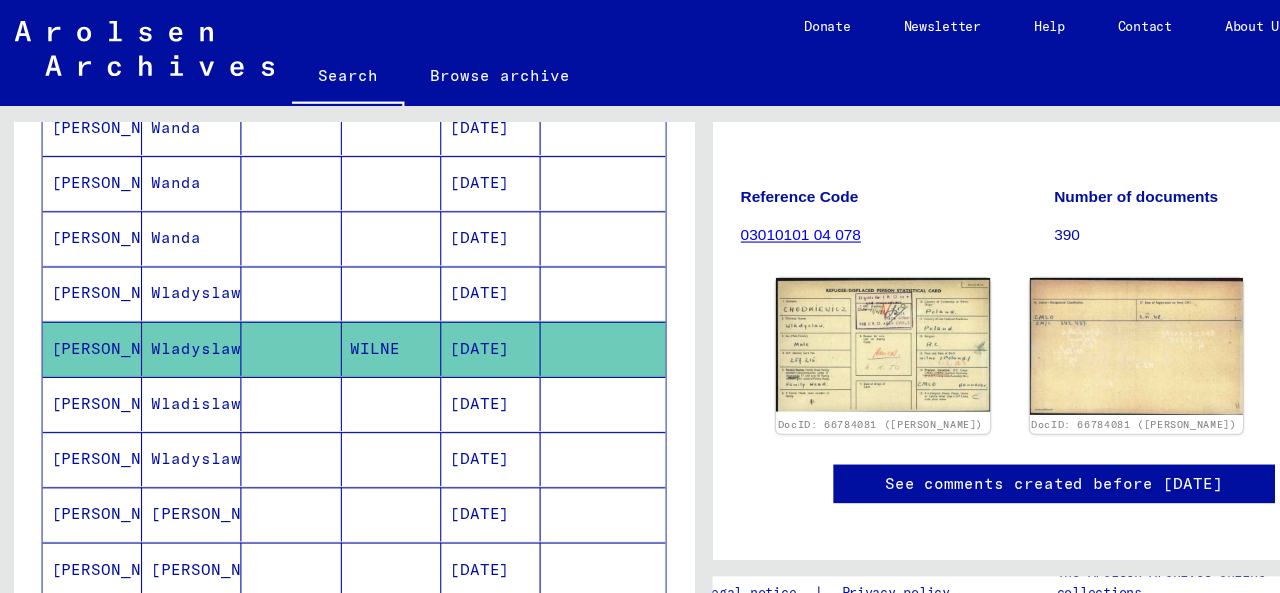 click on "Wladislaw" at bounding box center (176, 415) 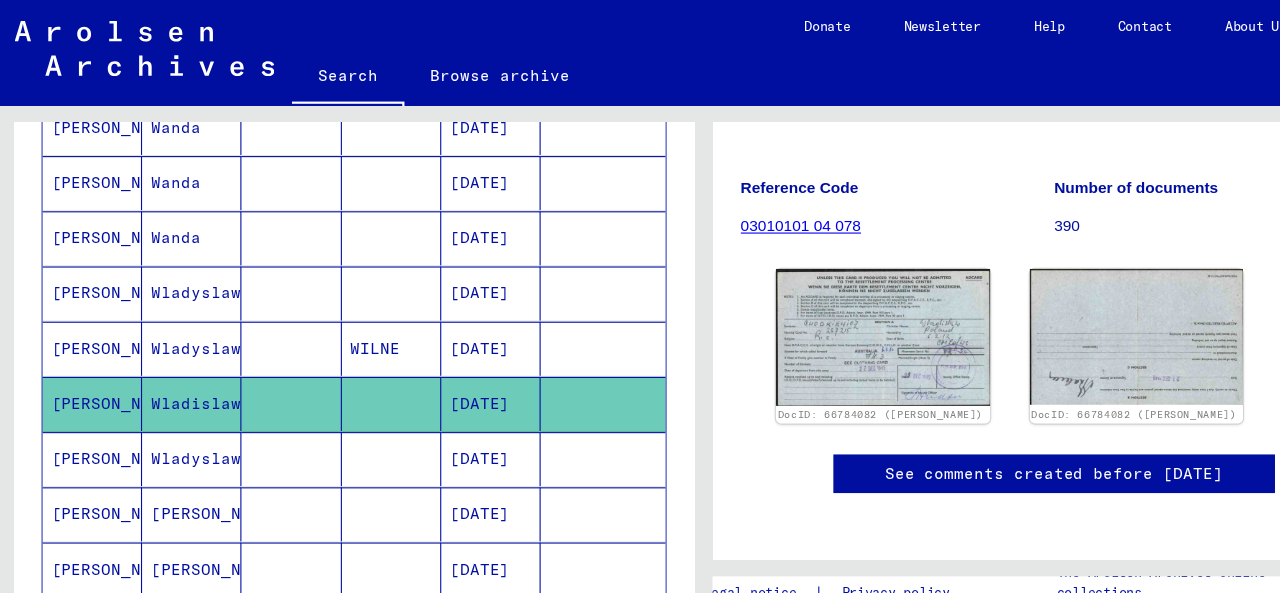 scroll, scrollTop: 270, scrollLeft: 0, axis: vertical 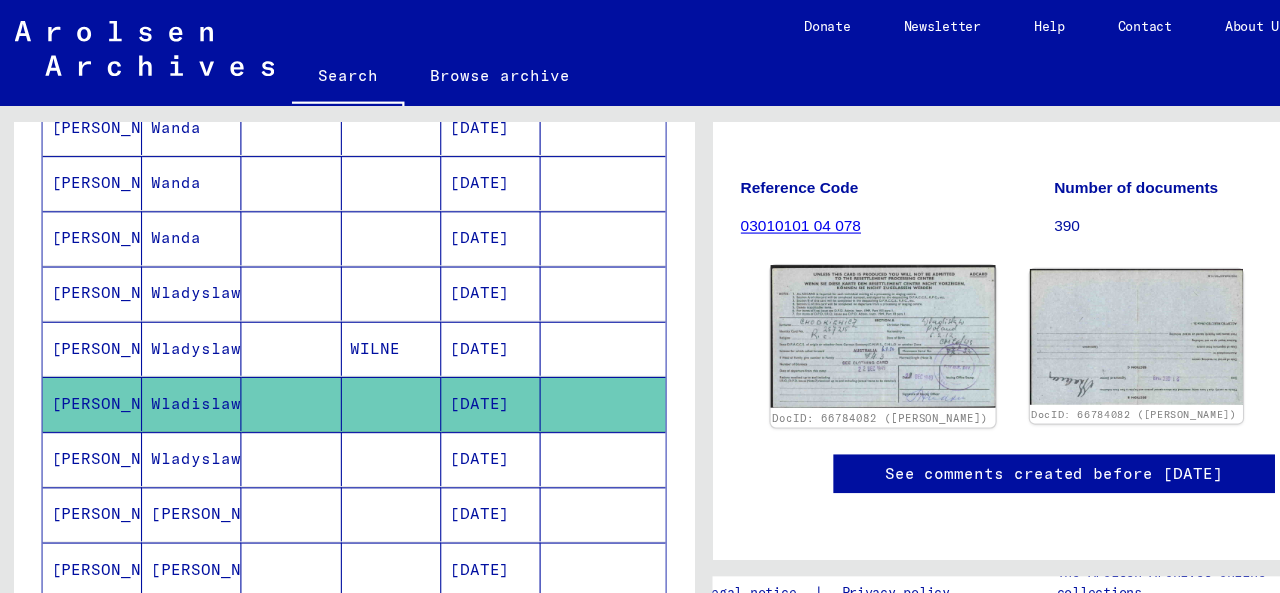 click 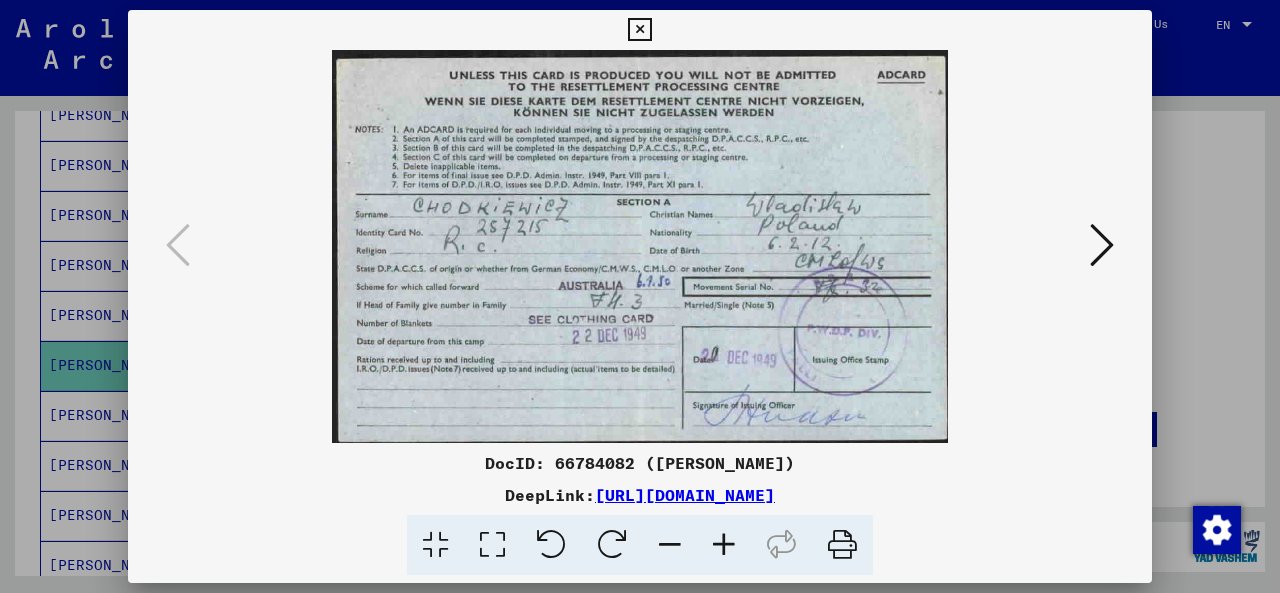 click at bounding box center [640, 296] 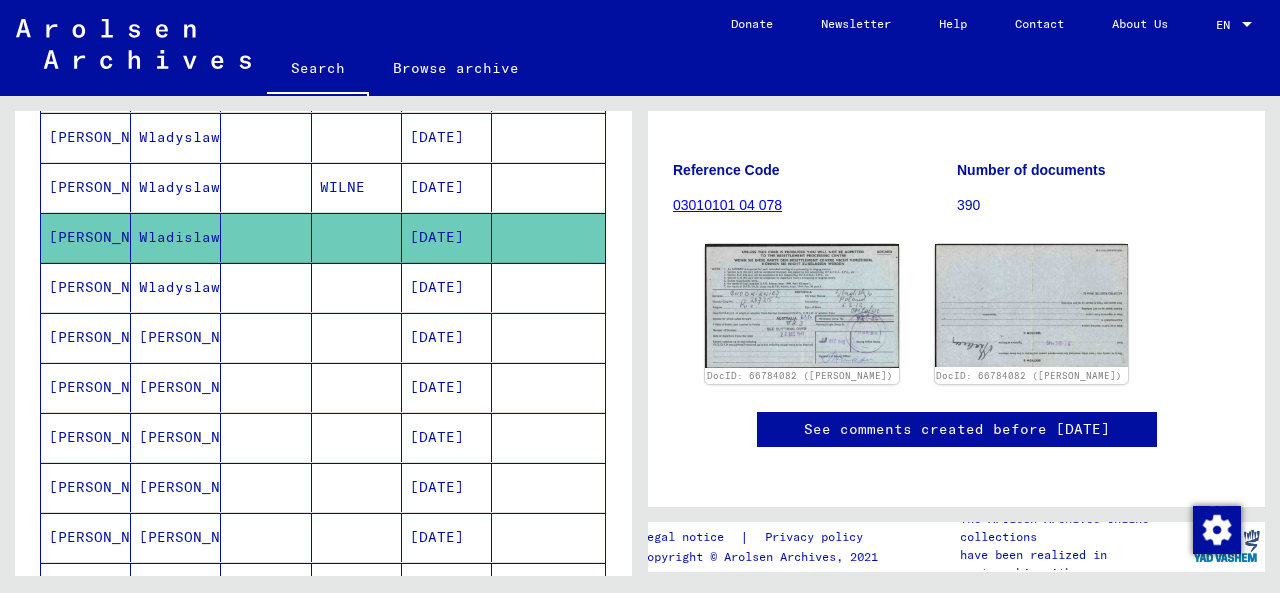 scroll, scrollTop: 1118, scrollLeft: 0, axis: vertical 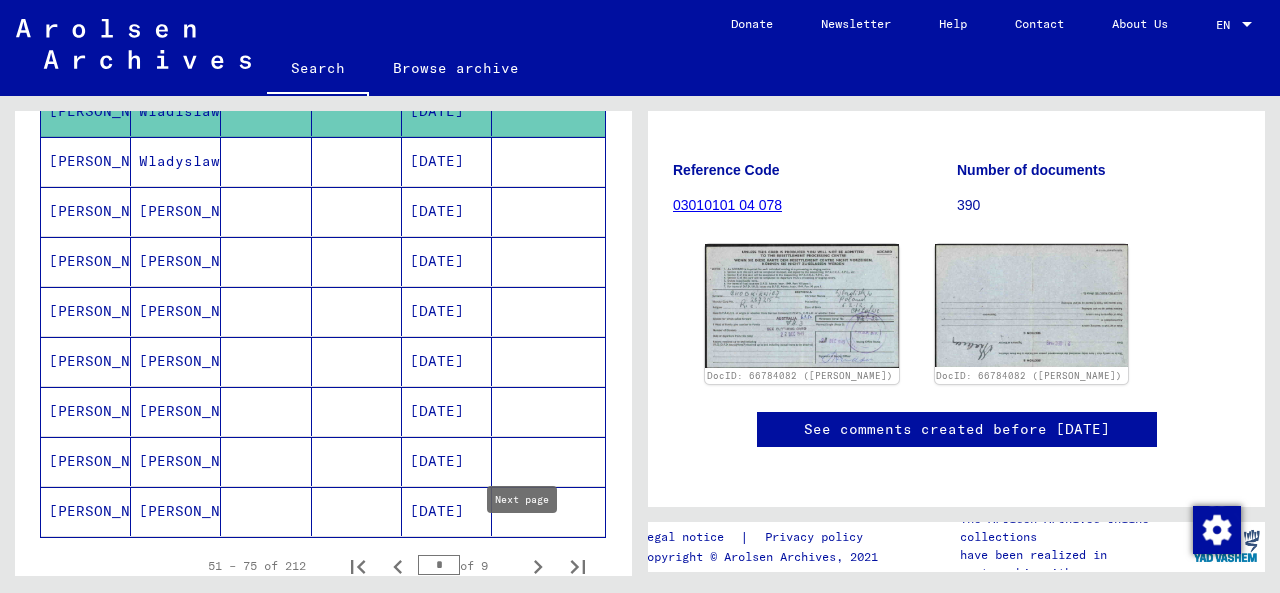 click 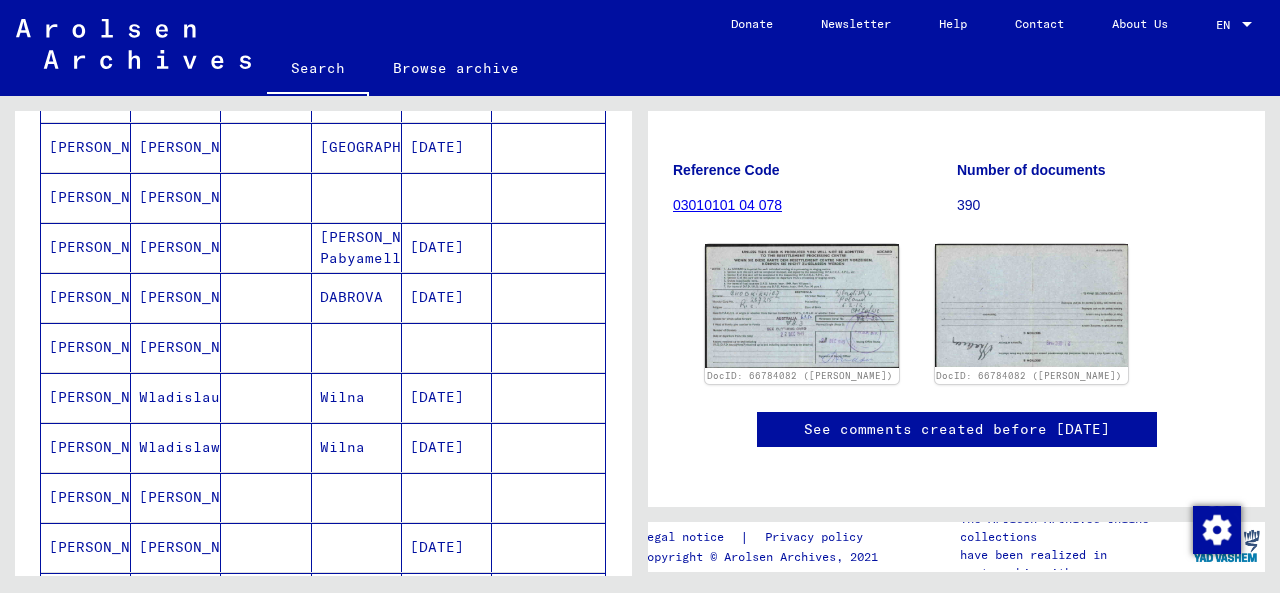 scroll, scrollTop: 782, scrollLeft: 0, axis: vertical 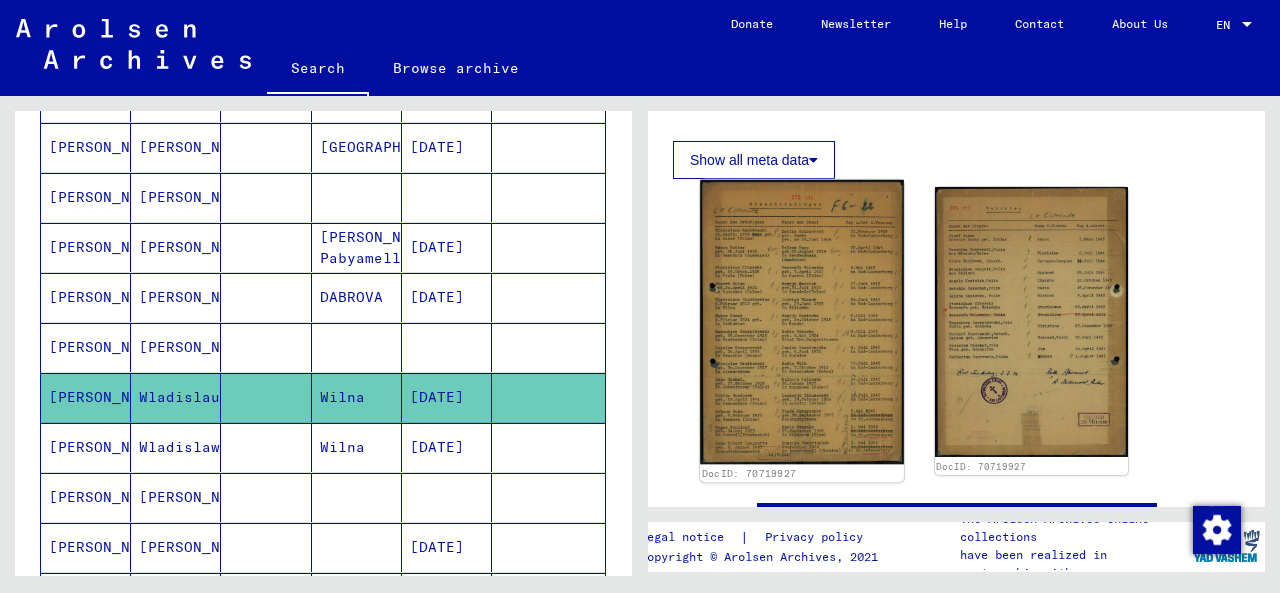 click 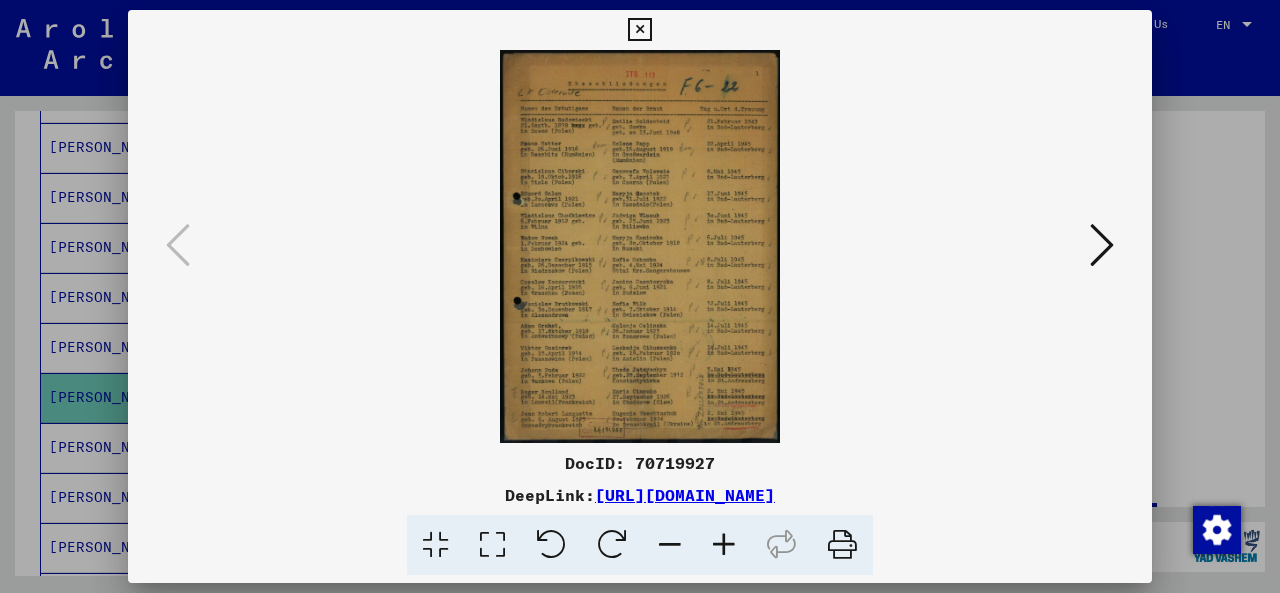 click at bounding box center [1102, 245] 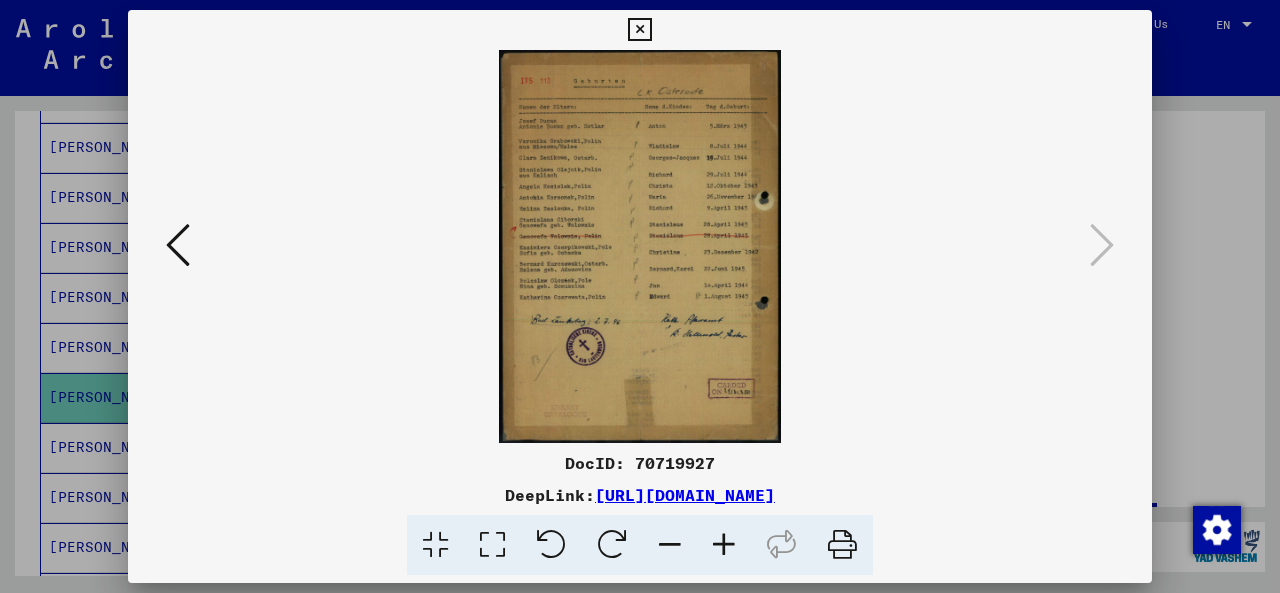 click at bounding box center (639, 30) 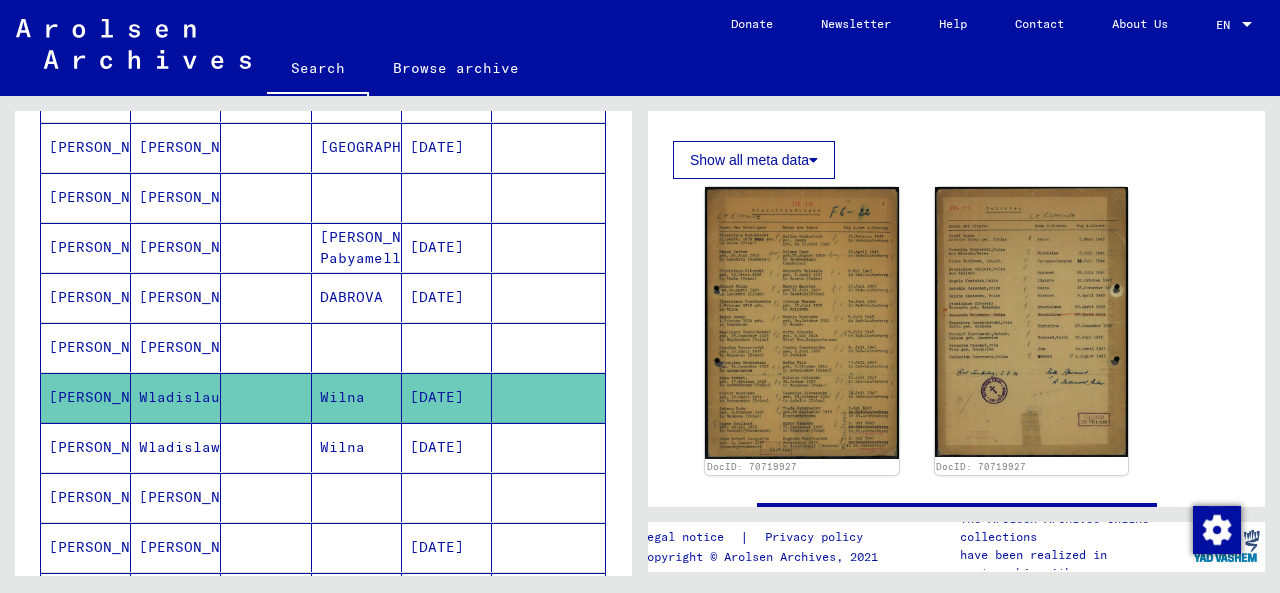 click on "[PERSON_NAME]" at bounding box center [86, 497] 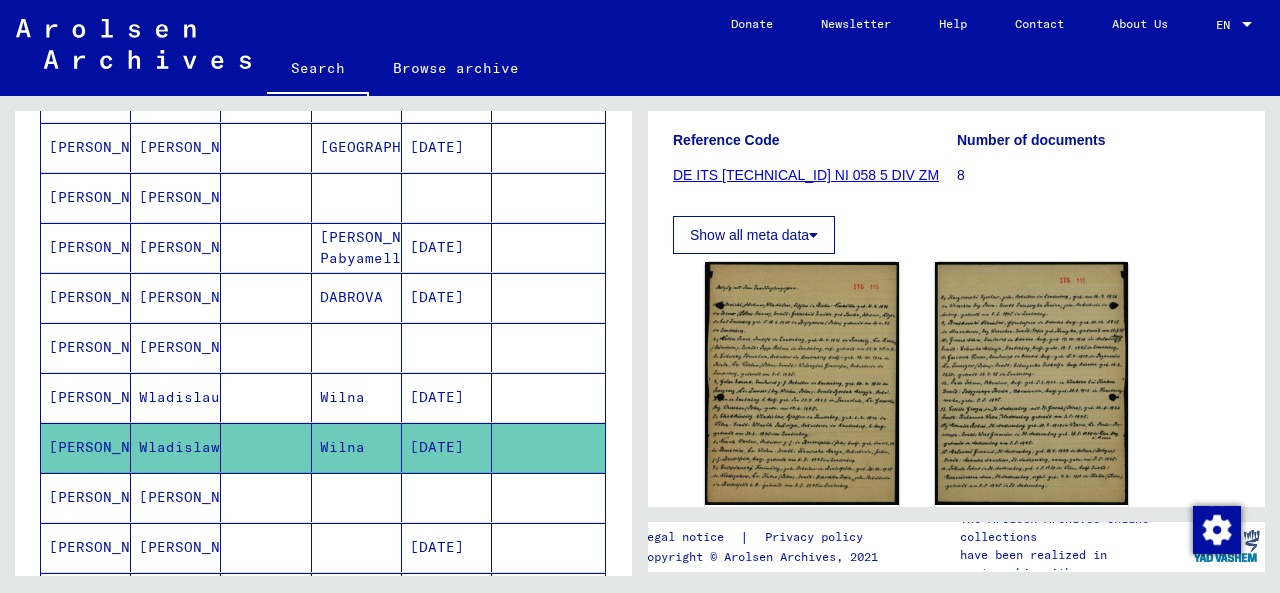 scroll, scrollTop: 286, scrollLeft: 0, axis: vertical 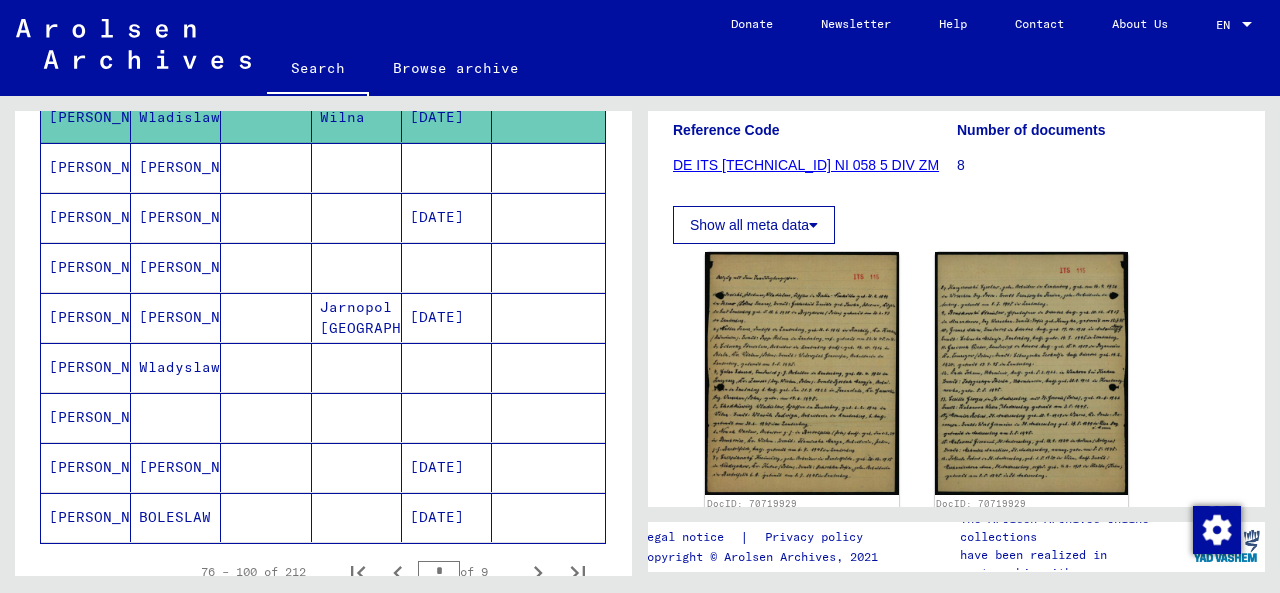 click on "[PERSON_NAME]" at bounding box center [86, 417] 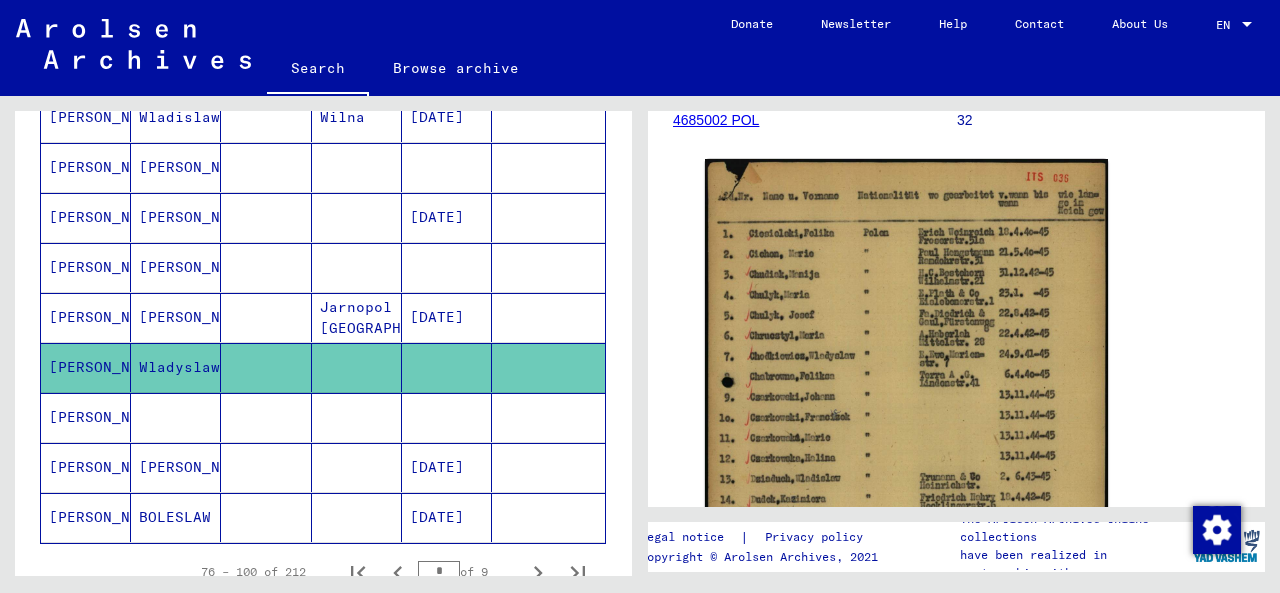 scroll, scrollTop: 469, scrollLeft: 0, axis: vertical 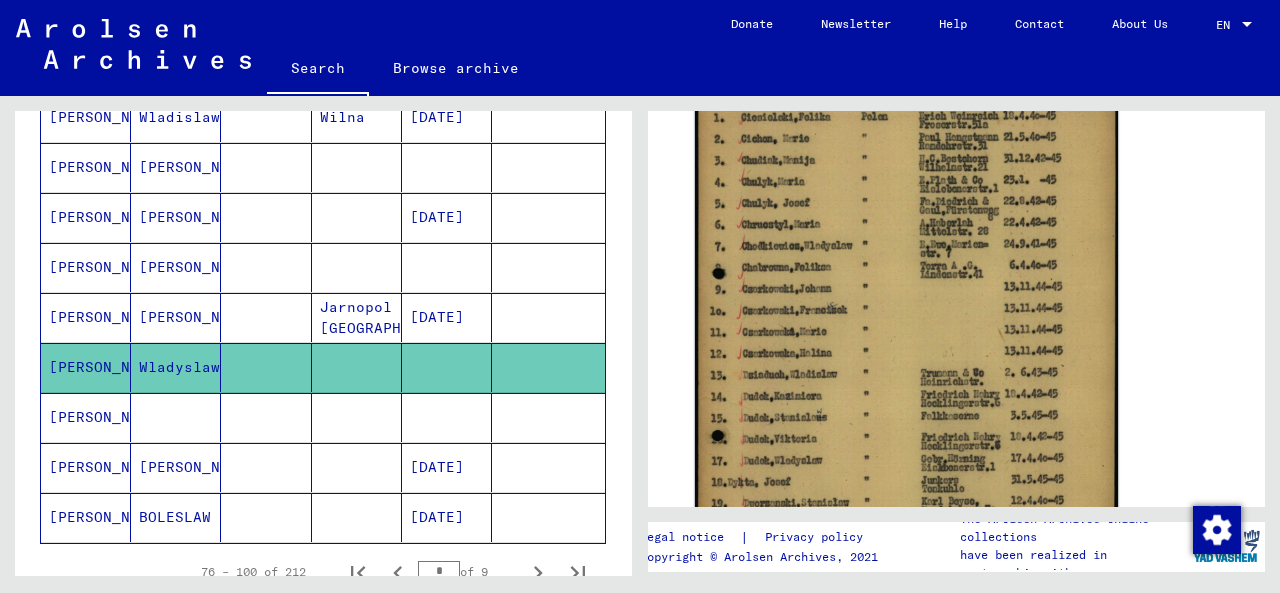 click 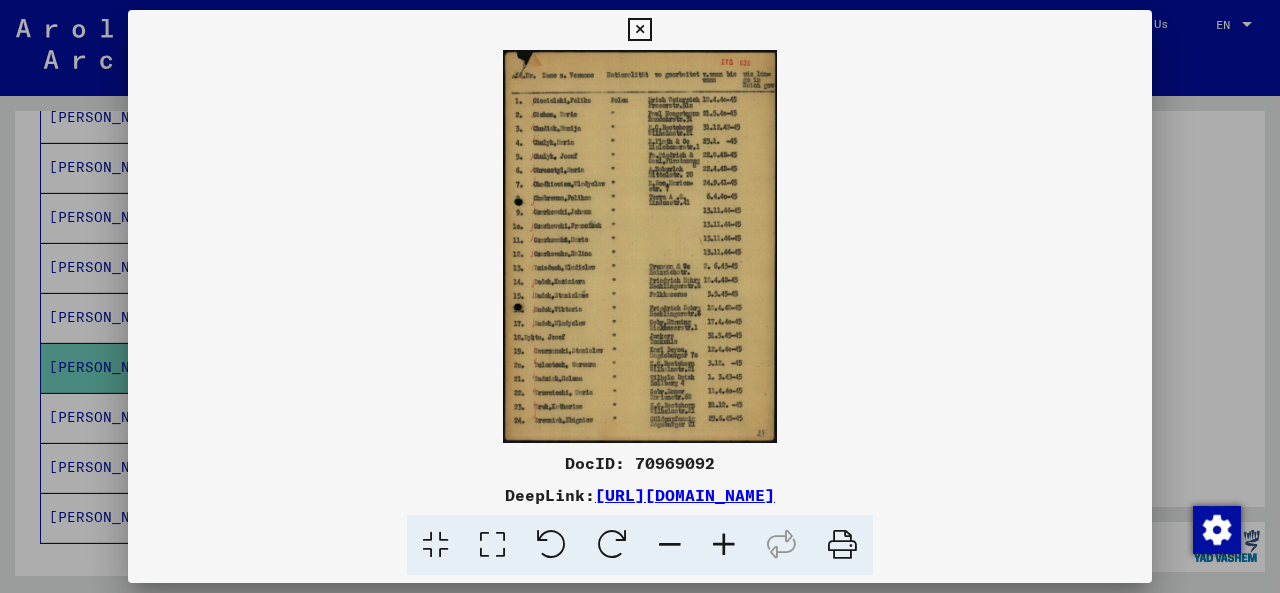 click at bounding box center [640, 296] 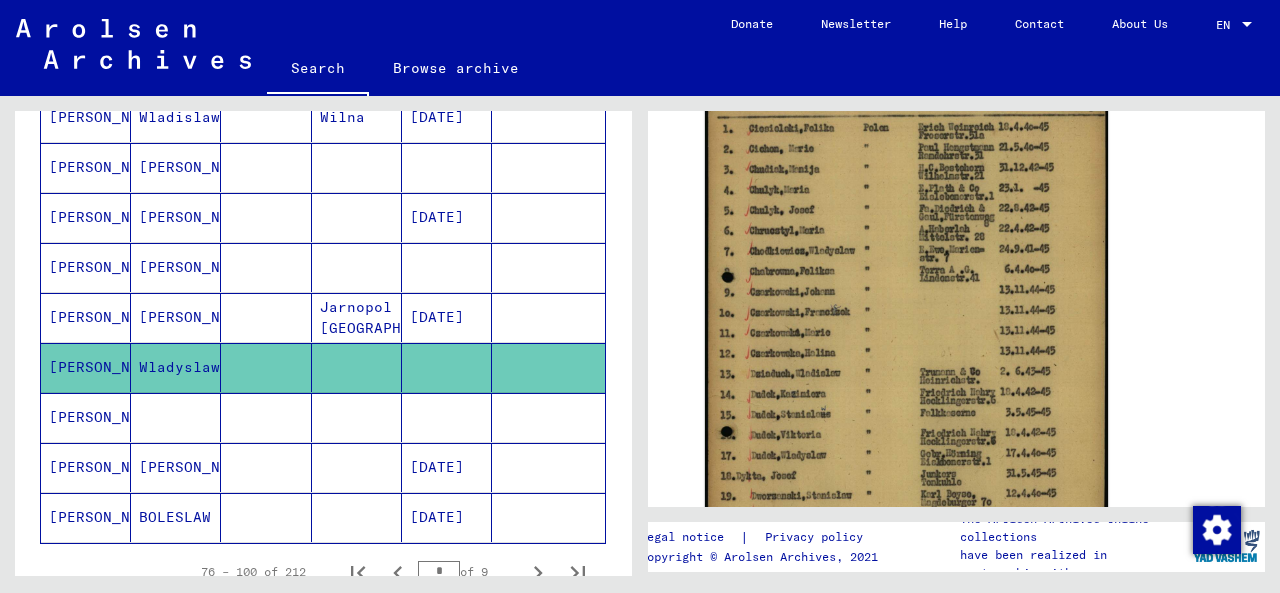 click on "[PERSON_NAME]" at bounding box center [86, 467] 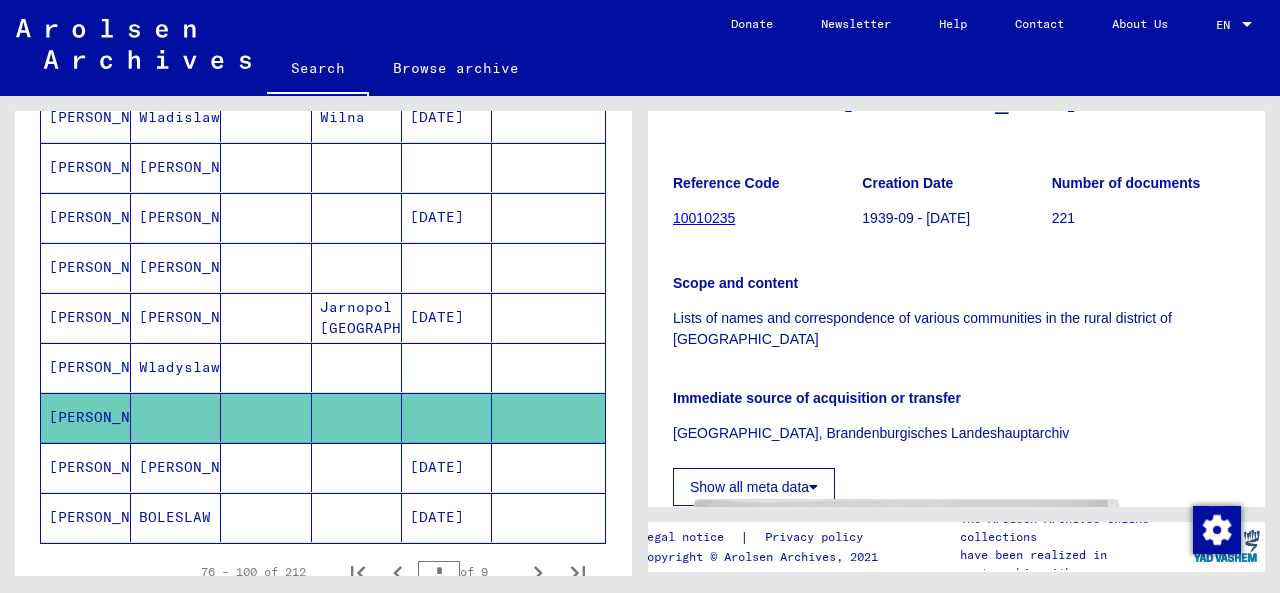 scroll, scrollTop: 630, scrollLeft: 0, axis: vertical 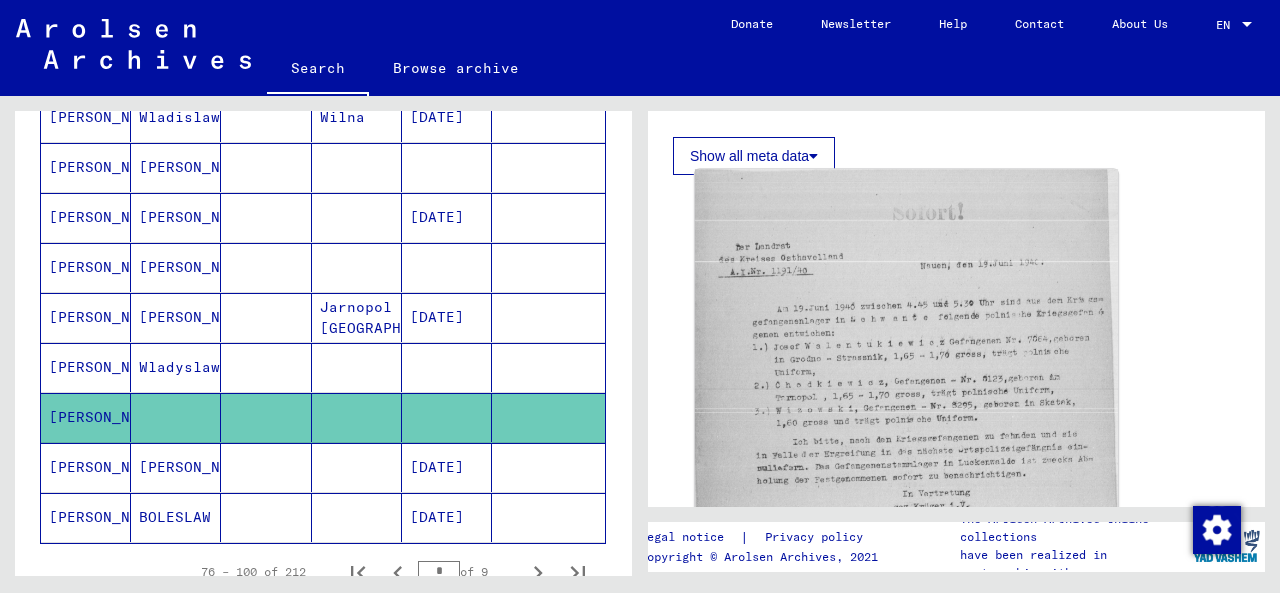 click 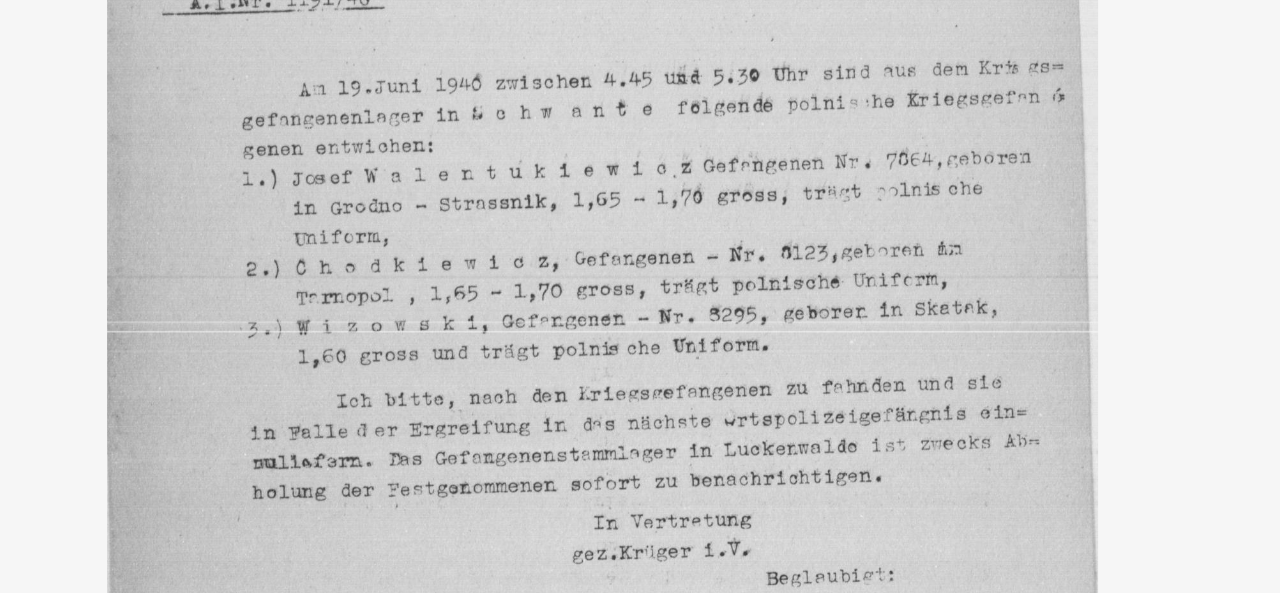 click at bounding box center [640, 246] 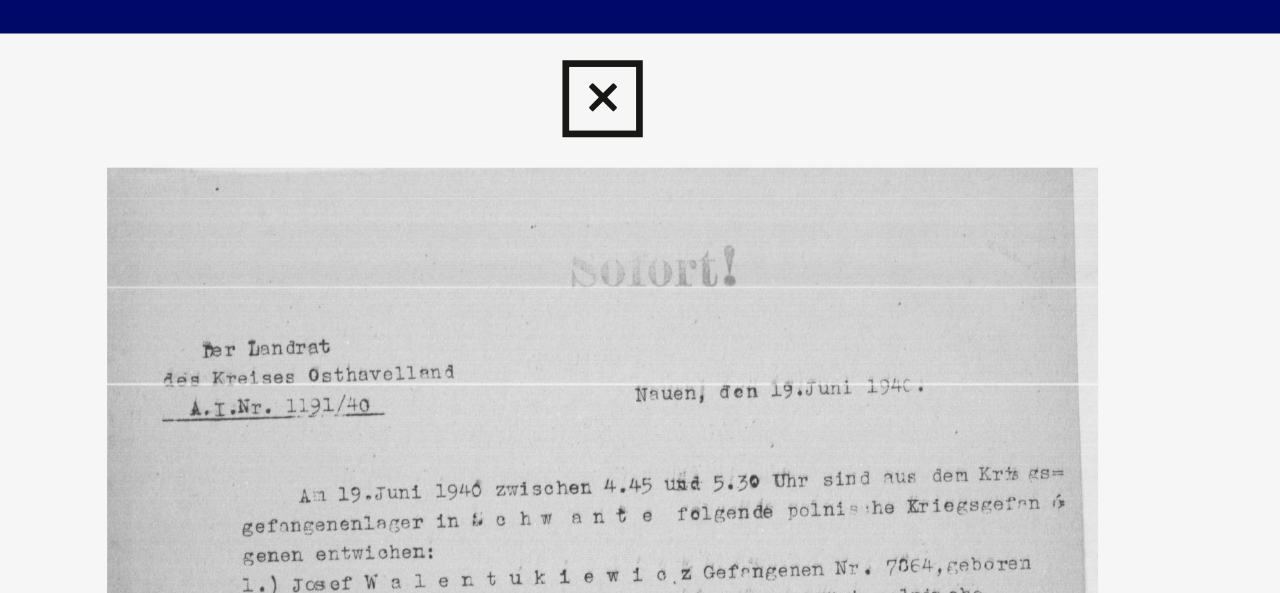 click at bounding box center (639, 30) 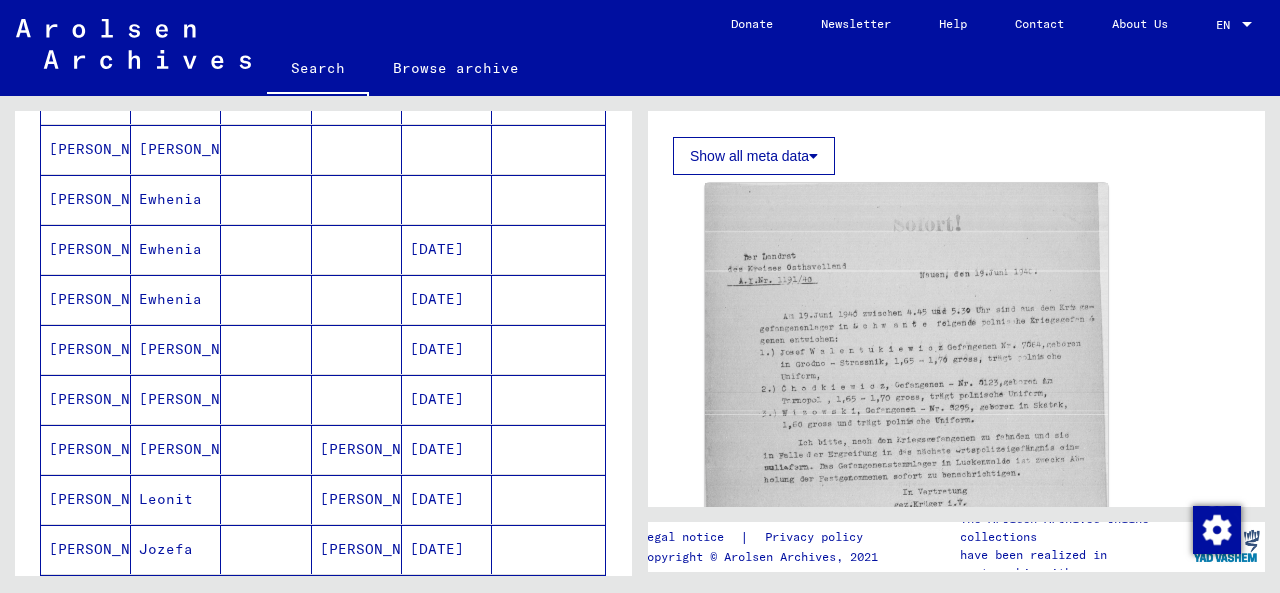 scroll, scrollTop: 172, scrollLeft: 0, axis: vertical 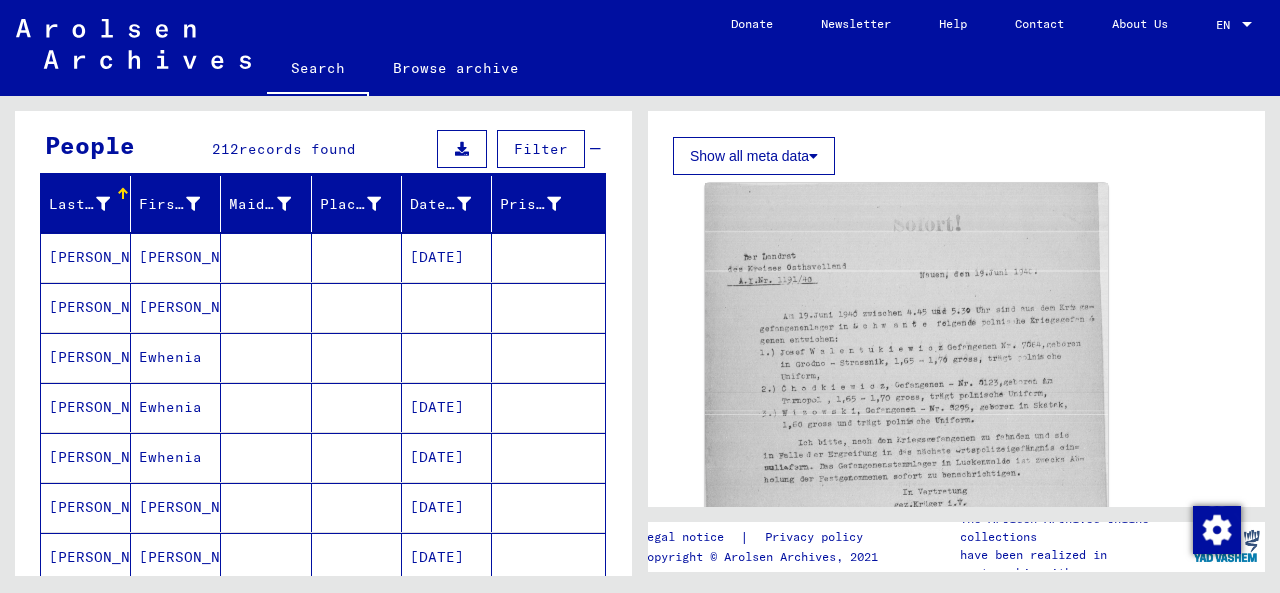 click on "[PERSON_NAME]" at bounding box center [176, 607] 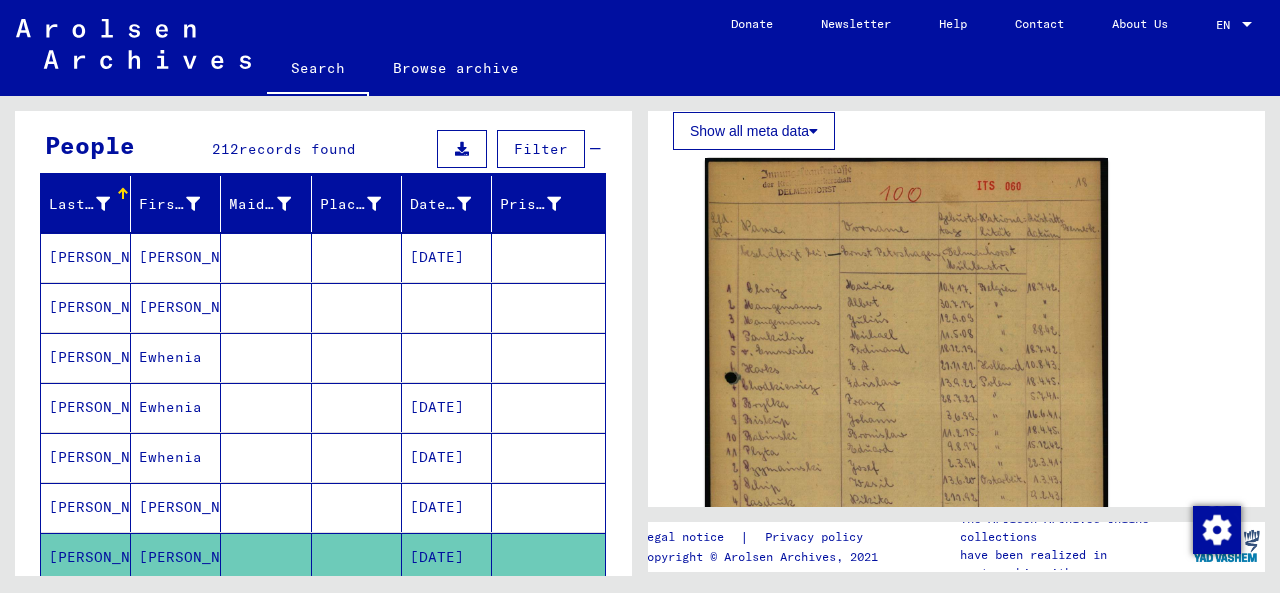 scroll, scrollTop: 379, scrollLeft: 0, axis: vertical 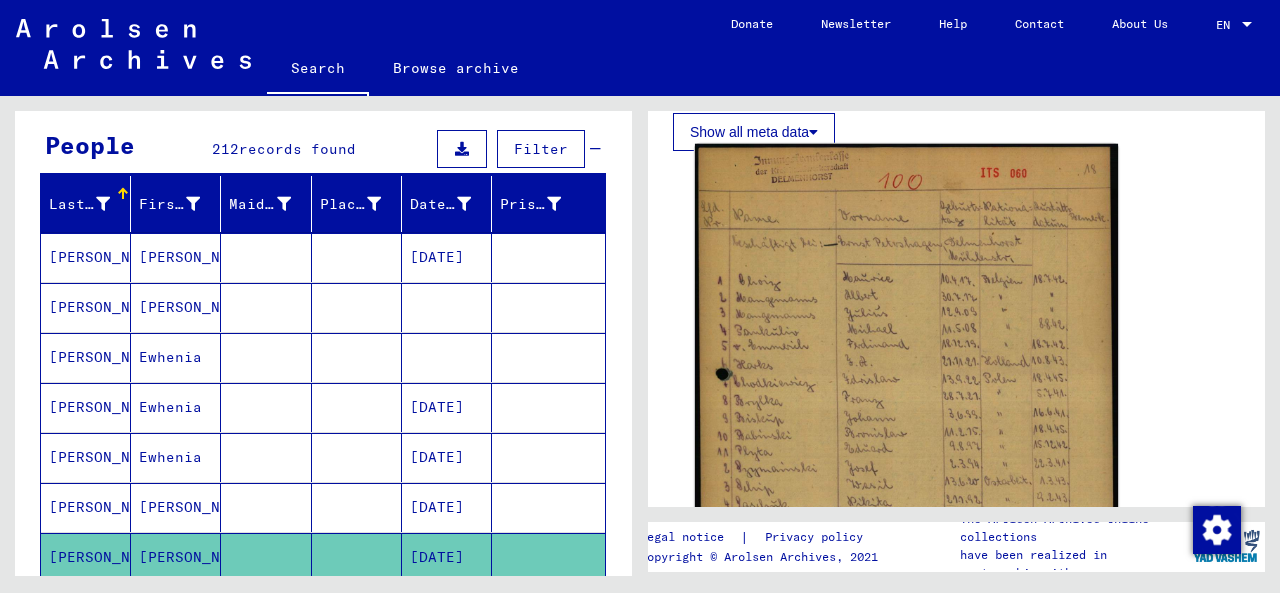 click 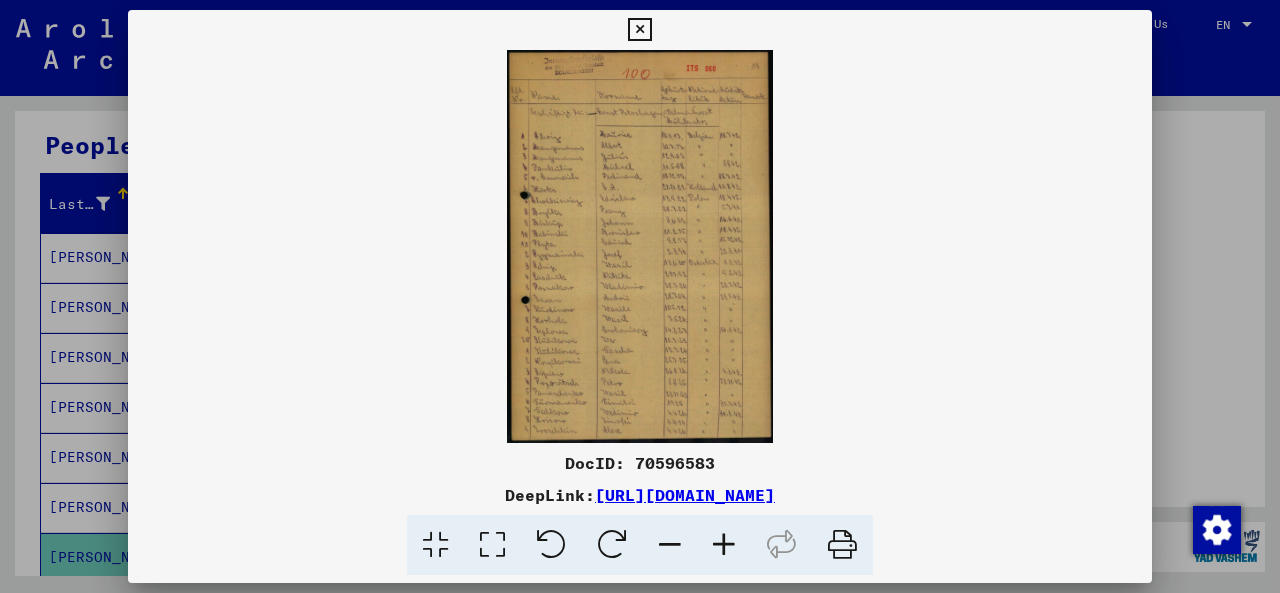 click at bounding box center [639, 30] 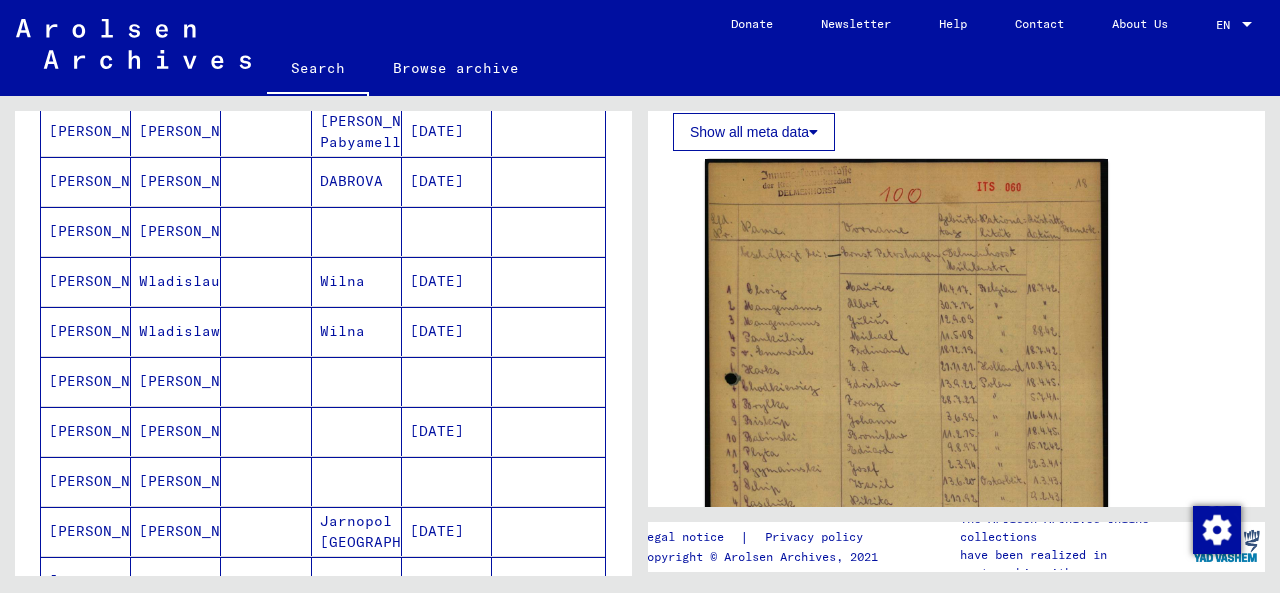 scroll, scrollTop: 1198, scrollLeft: 0, axis: vertical 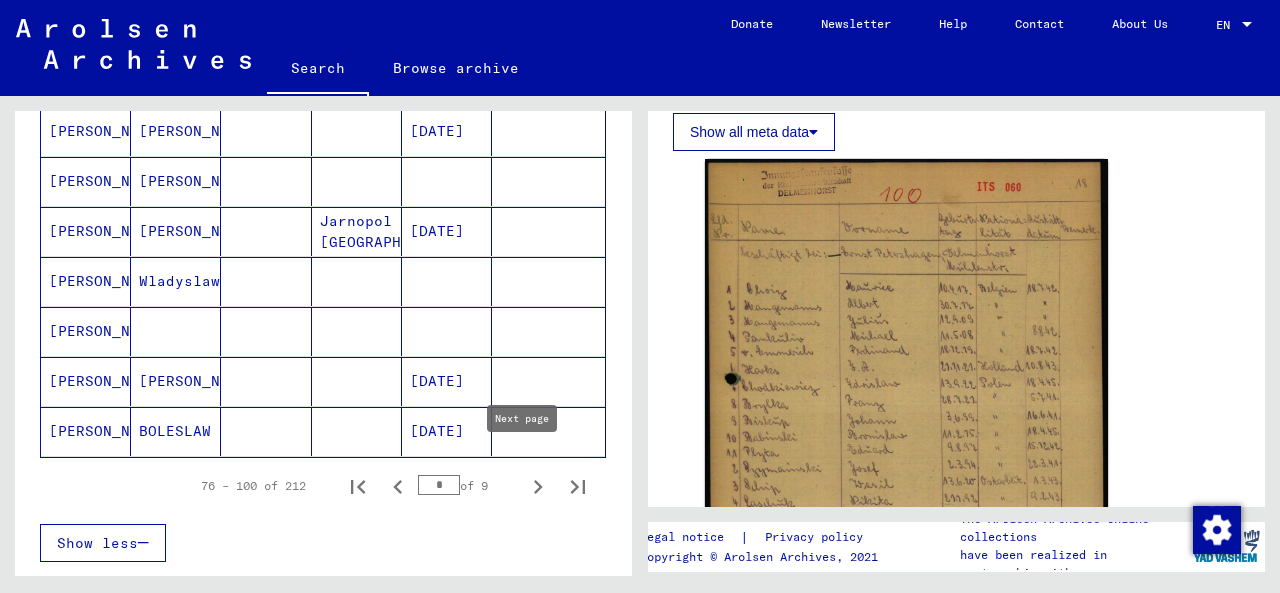 click 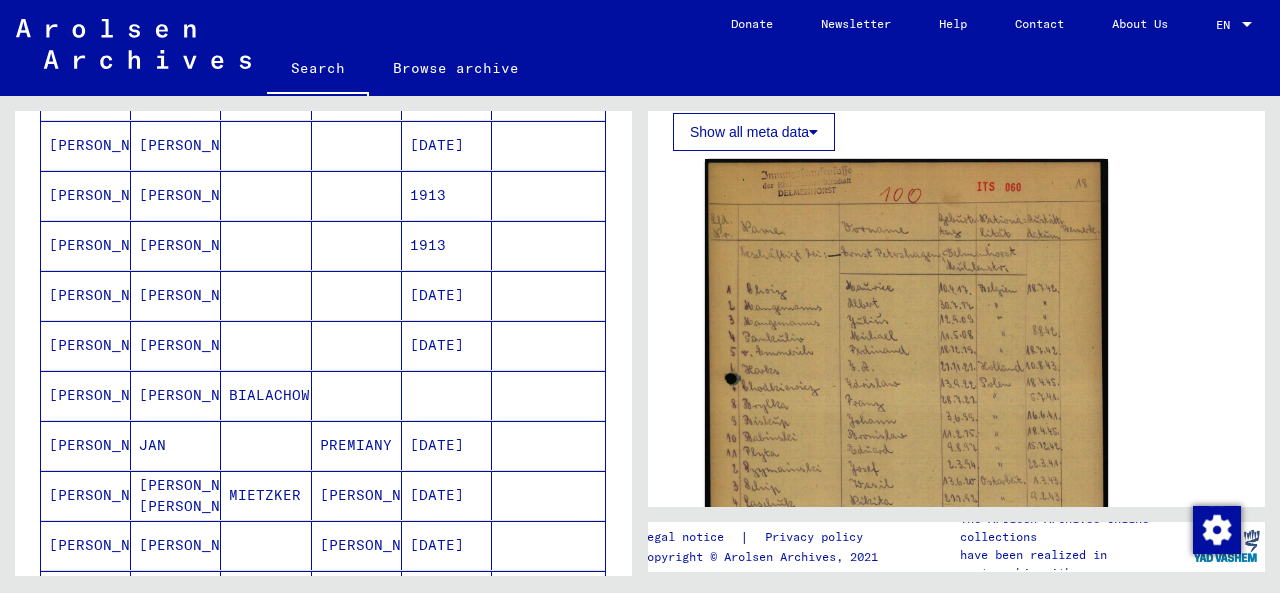 scroll, scrollTop: 682, scrollLeft: 0, axis: vertical 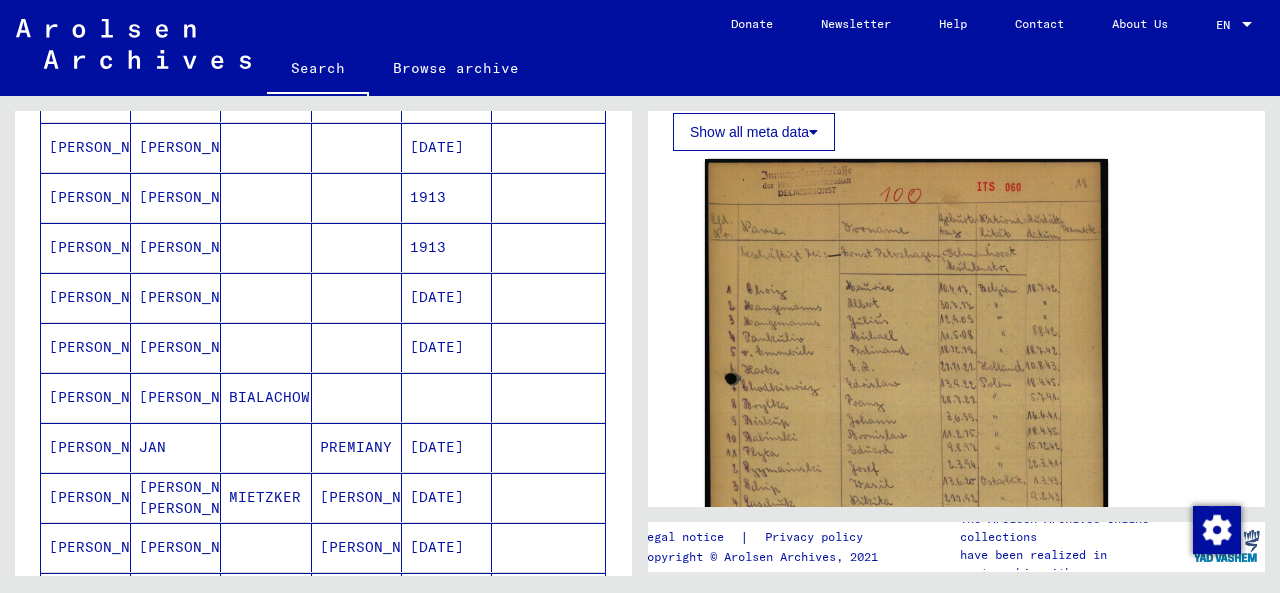 click on "[PERSON_NAME]" at bounding box center [176, 447] 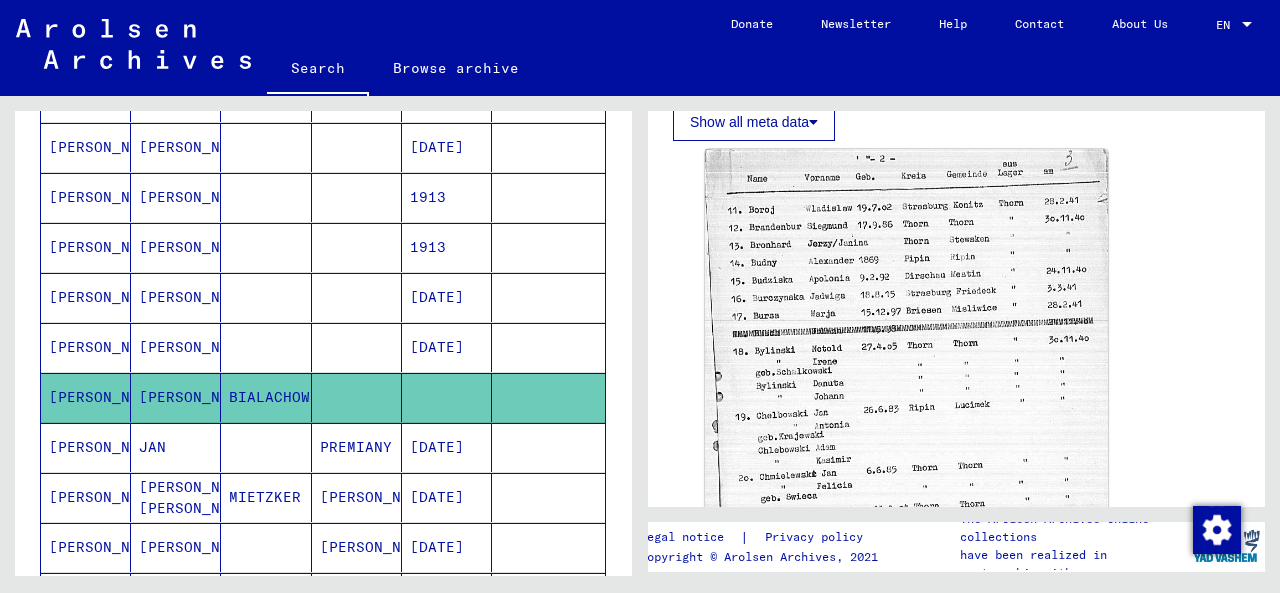 scroll, scrollTop: 581, scrollLeft: 0, axis: vertical 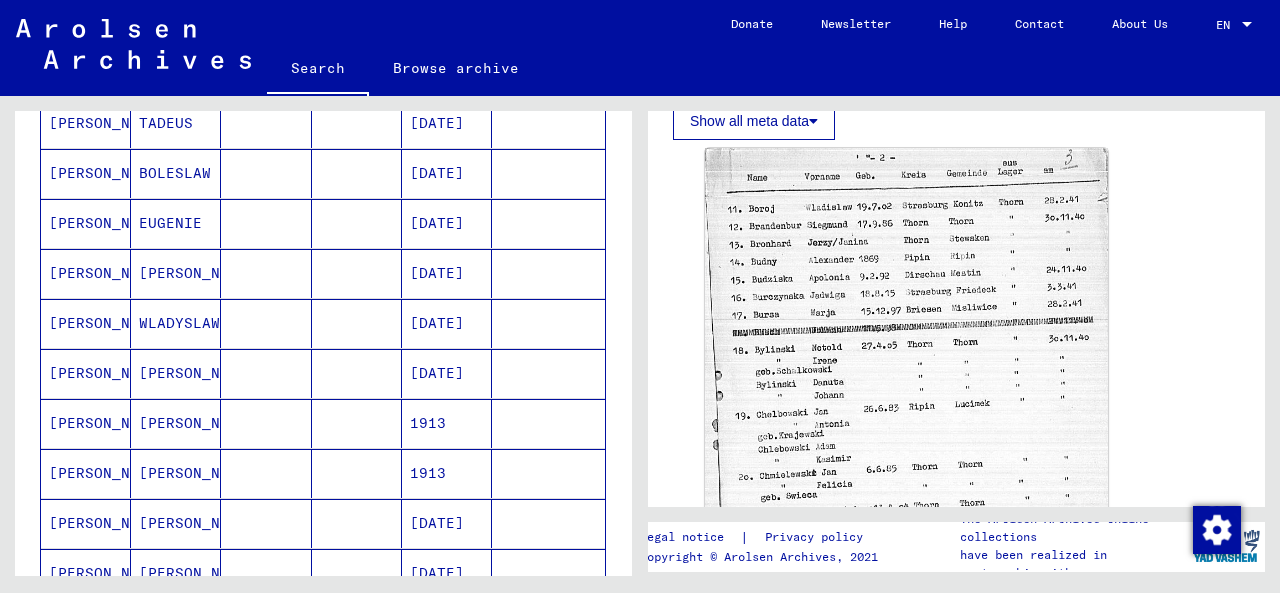 click on "WLADYSLAW" at bounding box center [176, 373] 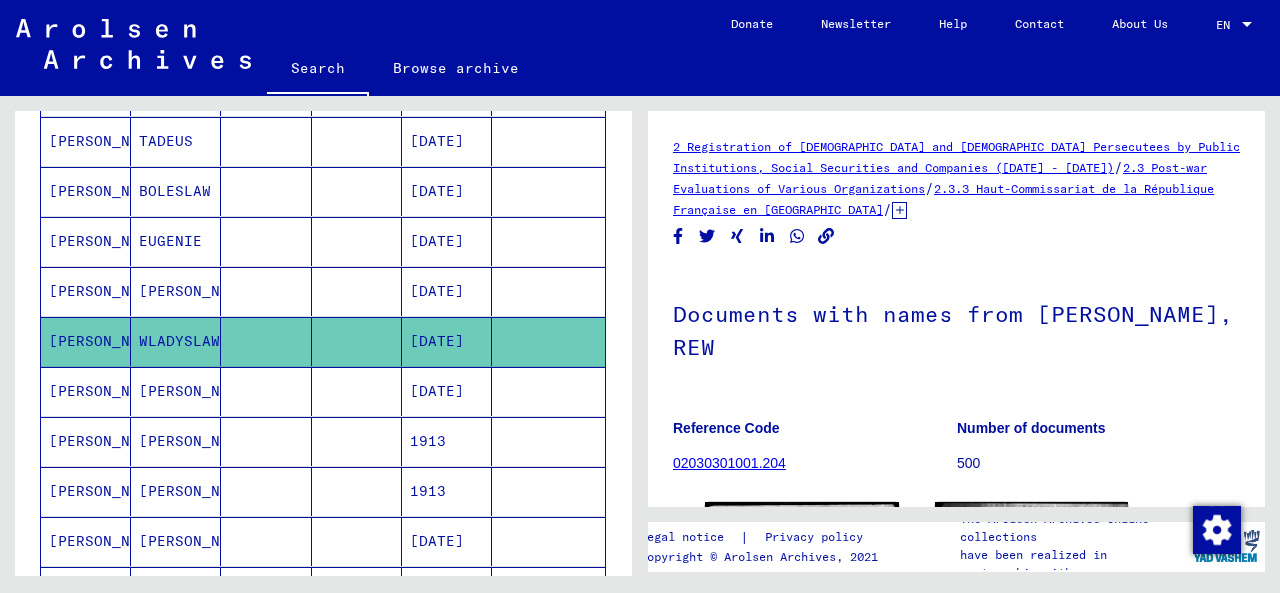 scroll, scrollTop: 422, scrollLeft: 0, axis: vertical 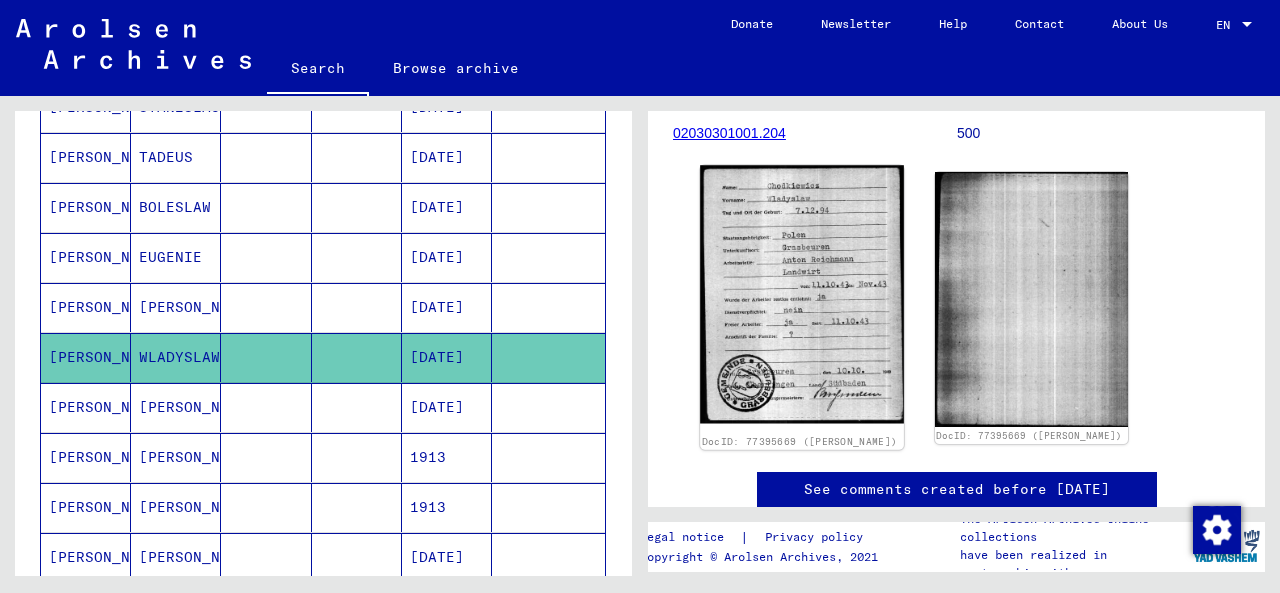click 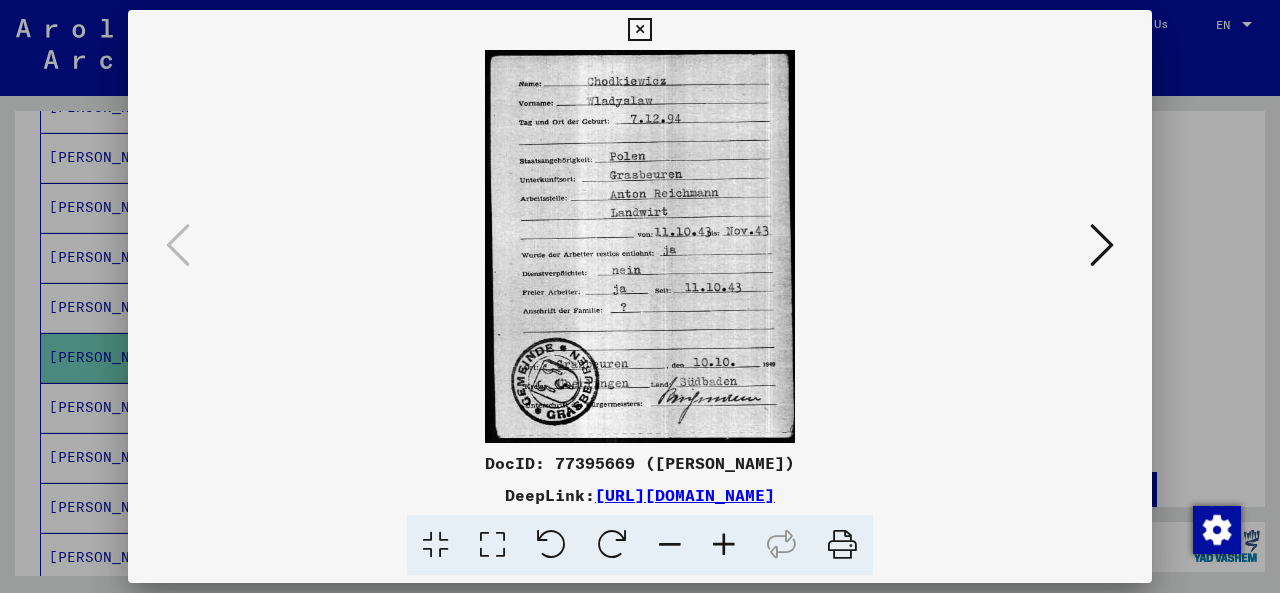 click at bounding box center (640, 296) 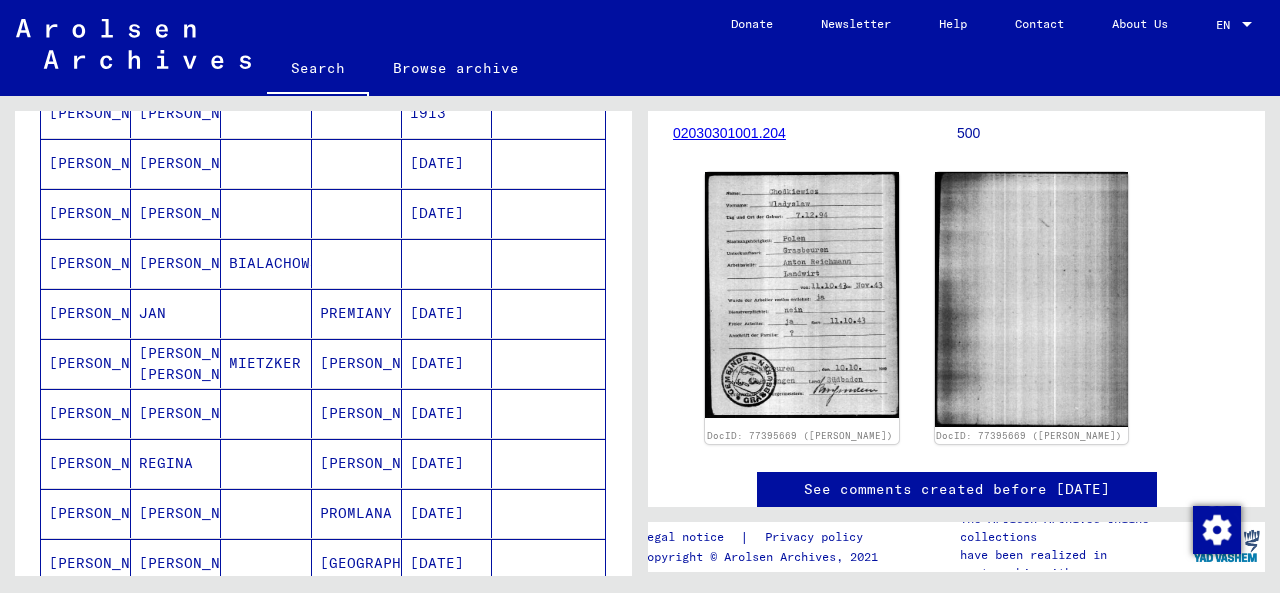 scroll, scrollTop: 1254, scrollLeft: 0, axis: vertical 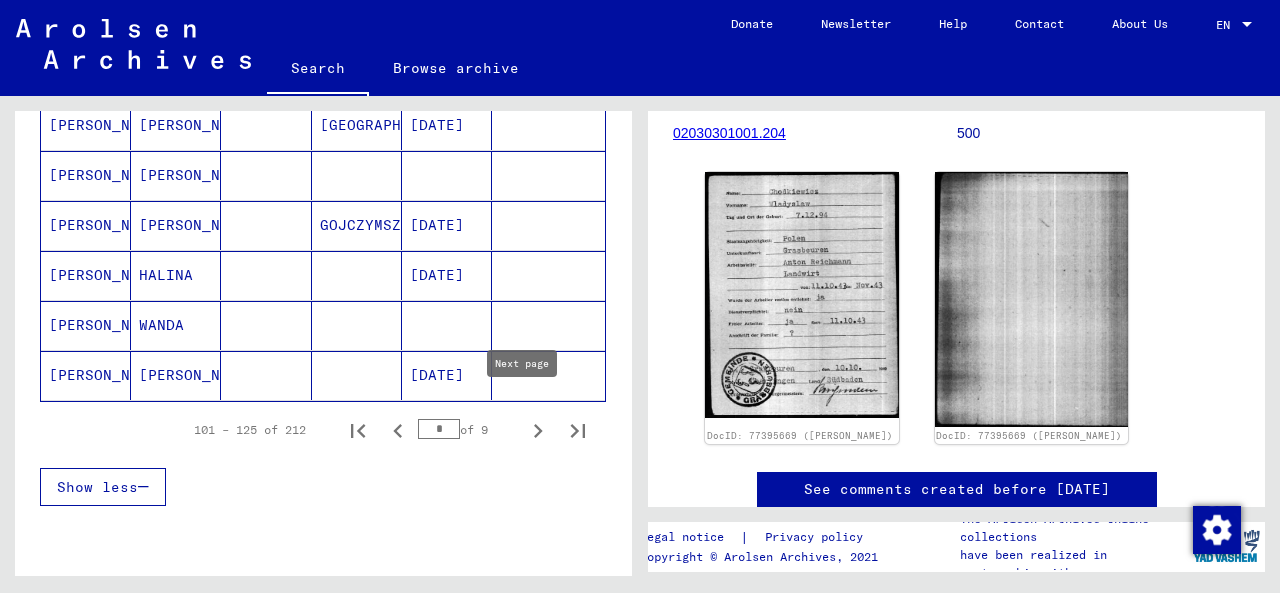 click 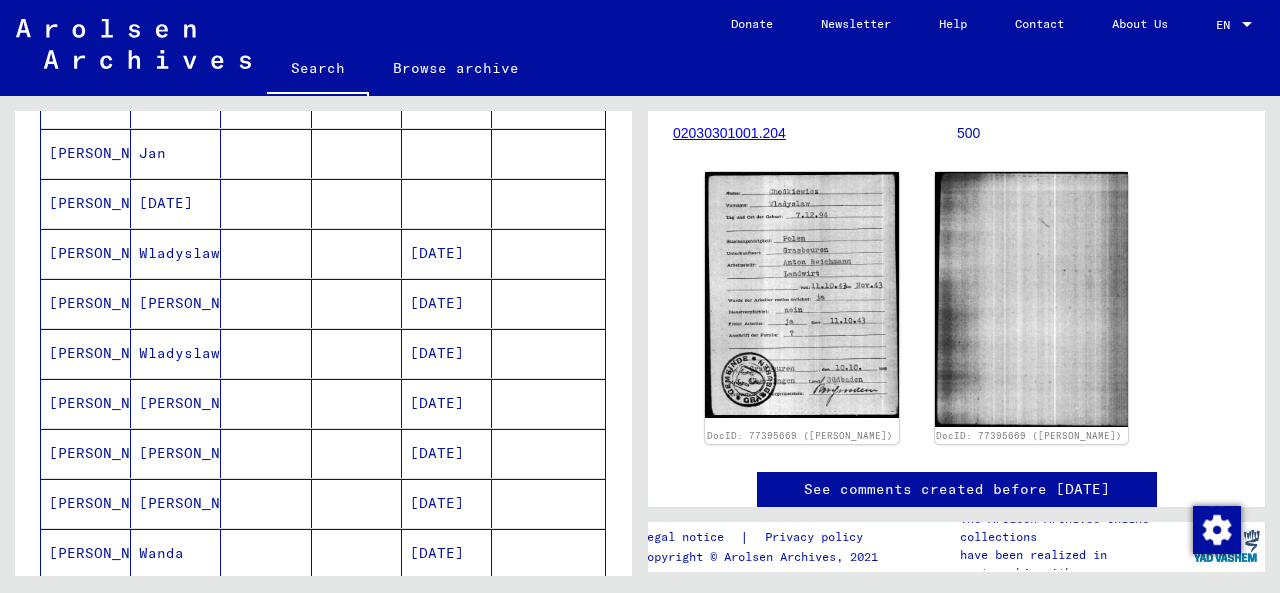 scroll, scrollTop: 798, scrollLeft: 0, axis: vertical 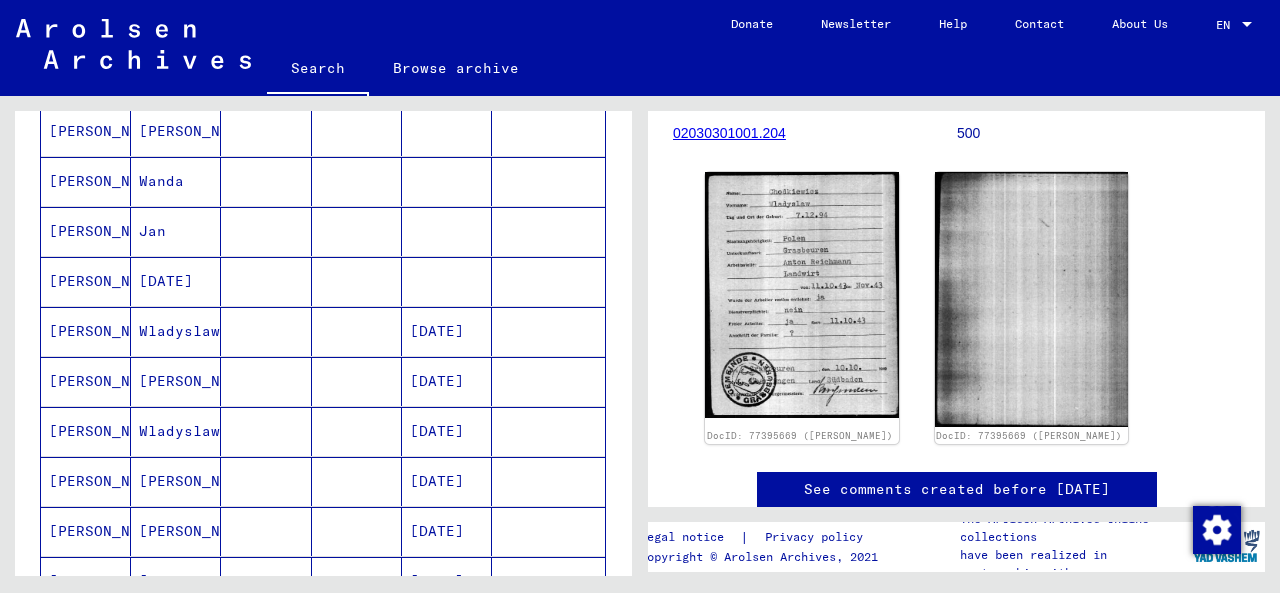 click on "Wladyslaw" at bounding box center (176, 381) 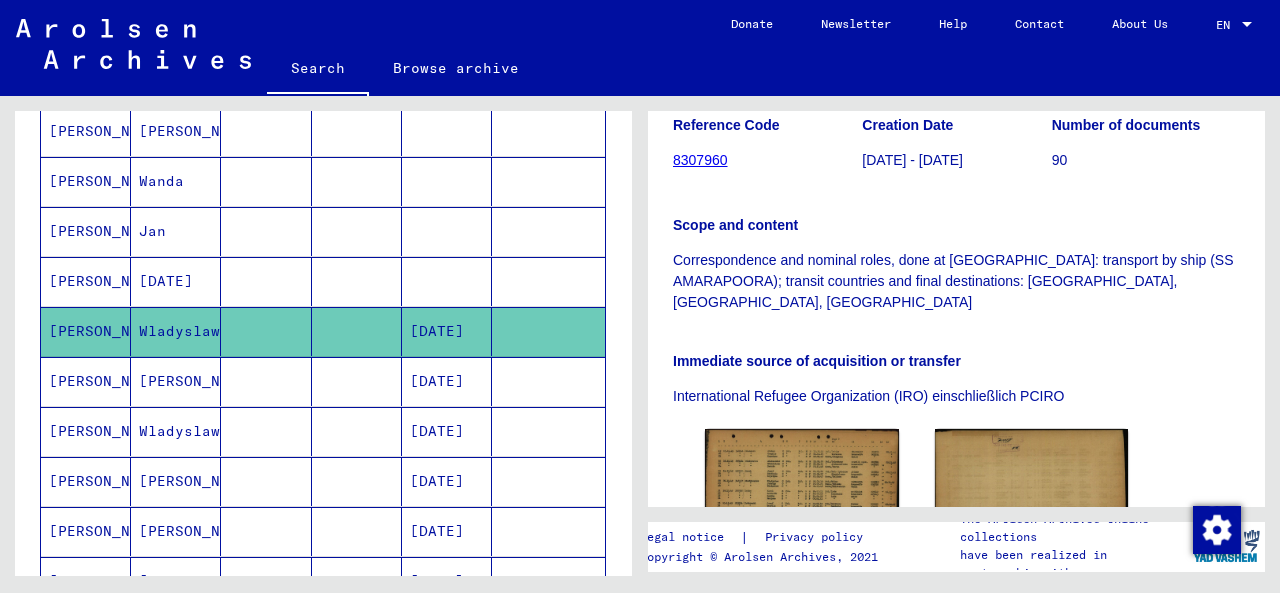 scroll, scrollTop: 467, scrollLeft: 0, axis: vertical 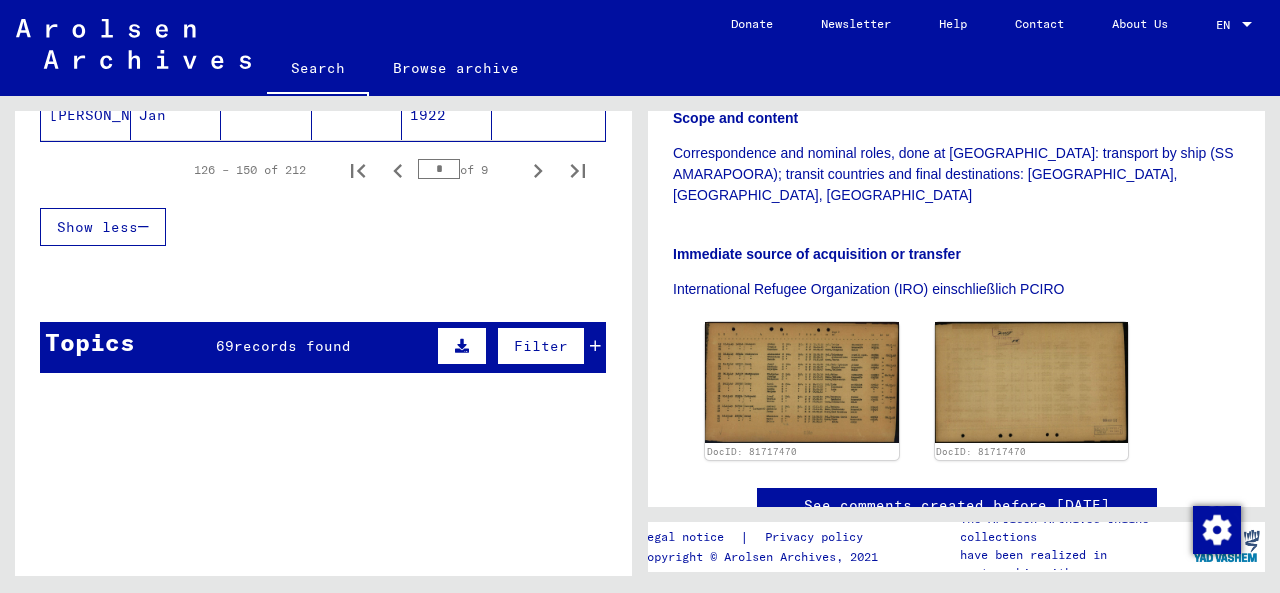 click 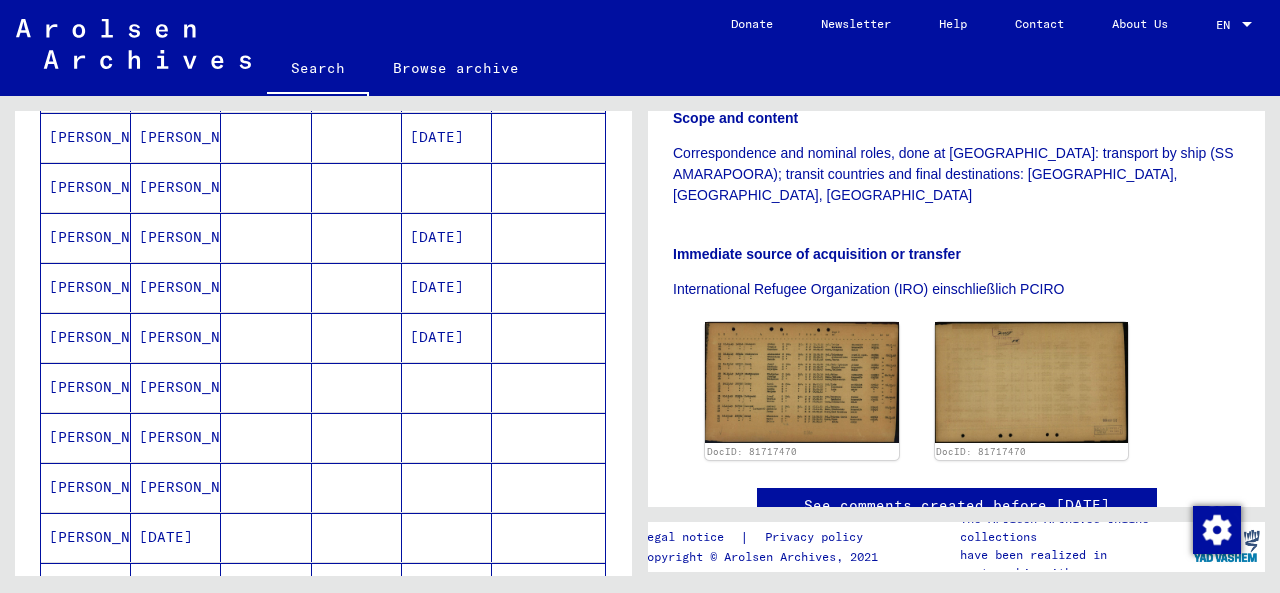 scroll, scrollTop: 790, scrollLeft: 0, axis: vertical 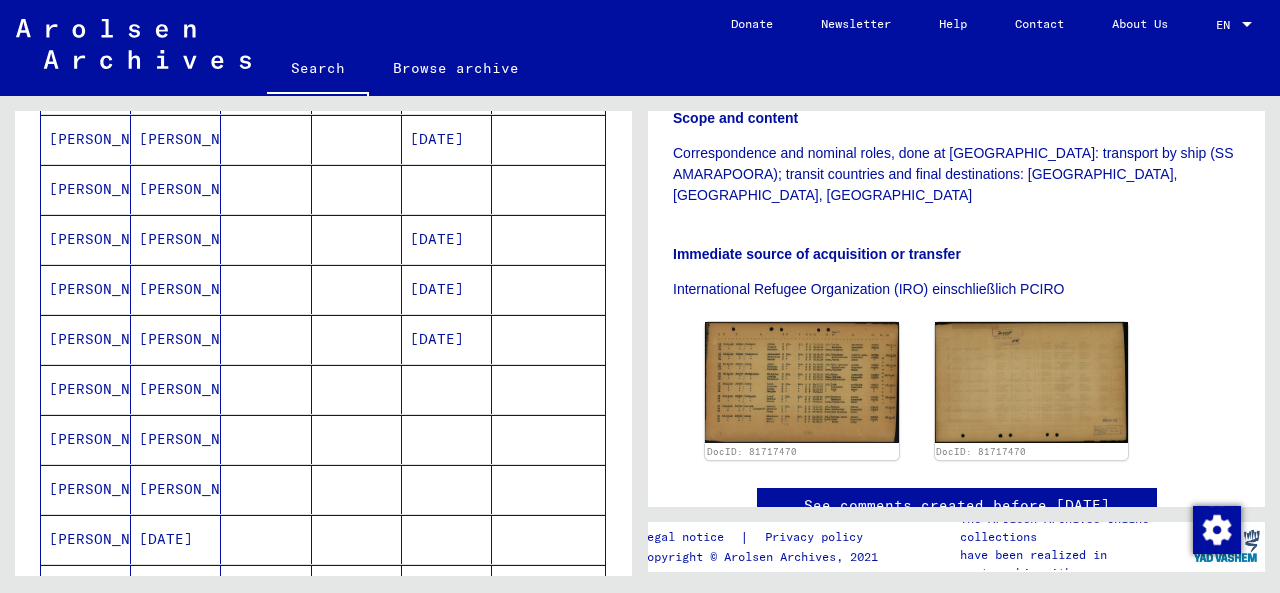 click on "[PERSON_NAME]" at bounding box center (176, 539) 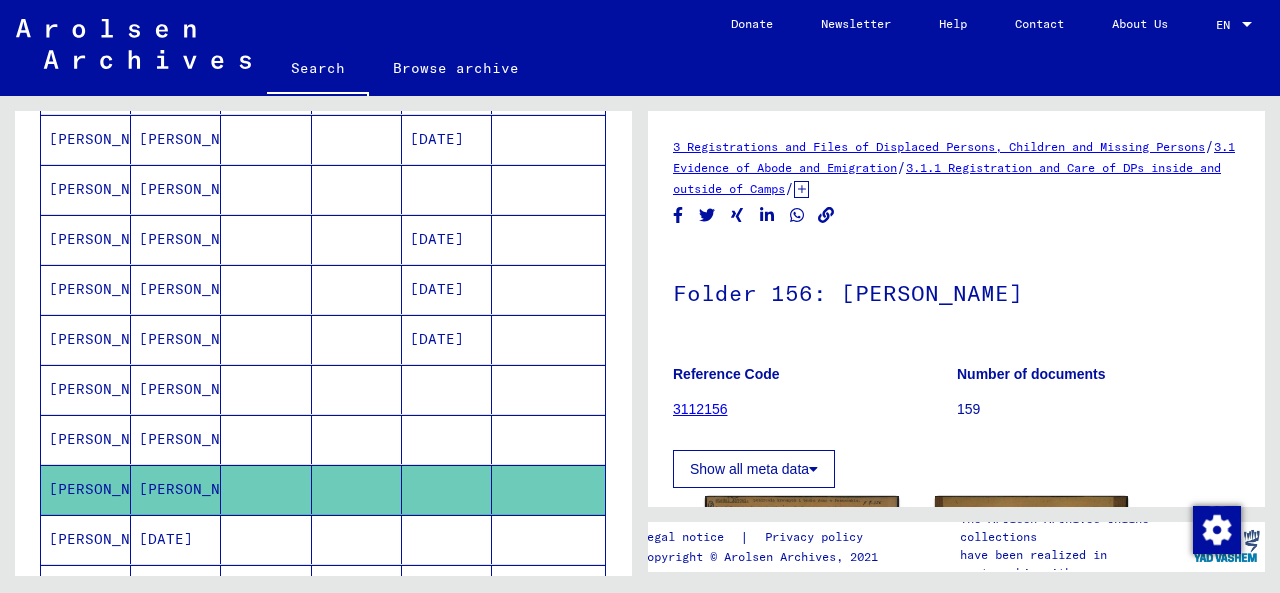 scroll, scrollTop: 371, scrollLeft: 0, axis: vertical 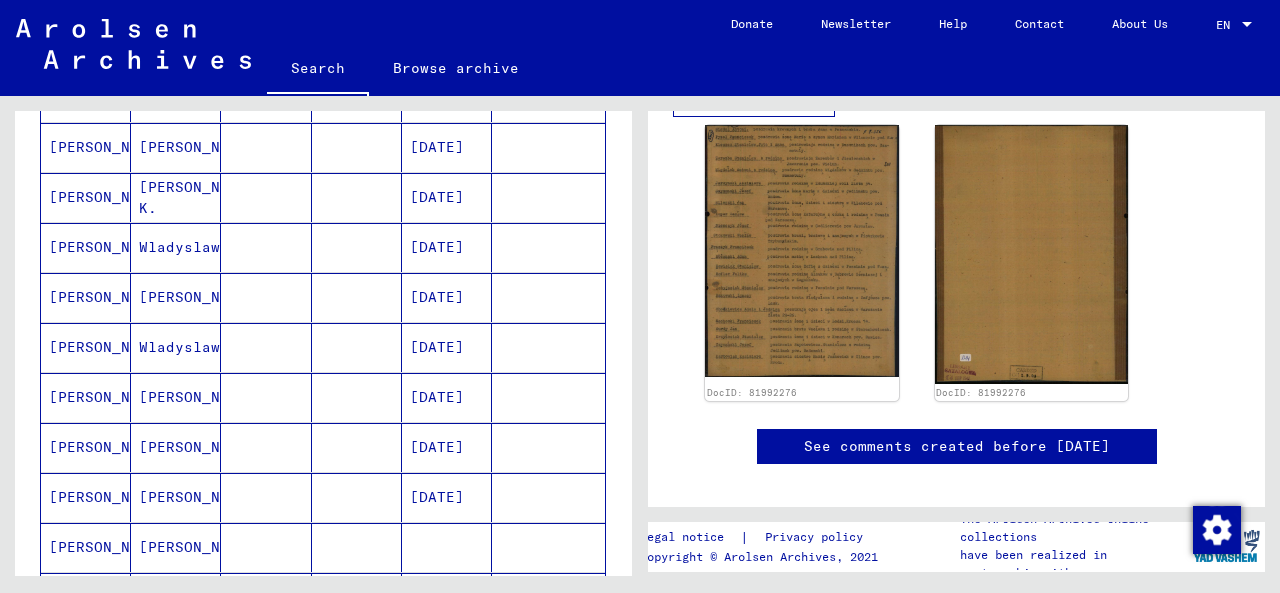 click on "Wladyslaw" at bounding box center [176, 397] 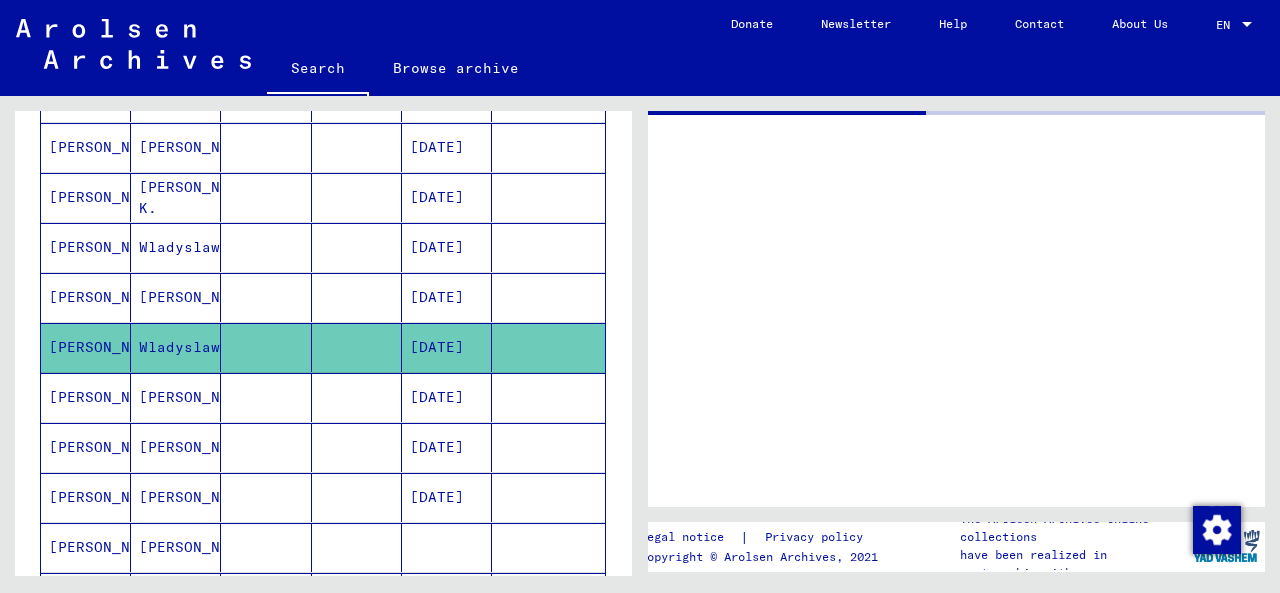 scroll, scrollTop: 0, scrollLeft: 0, axis: both 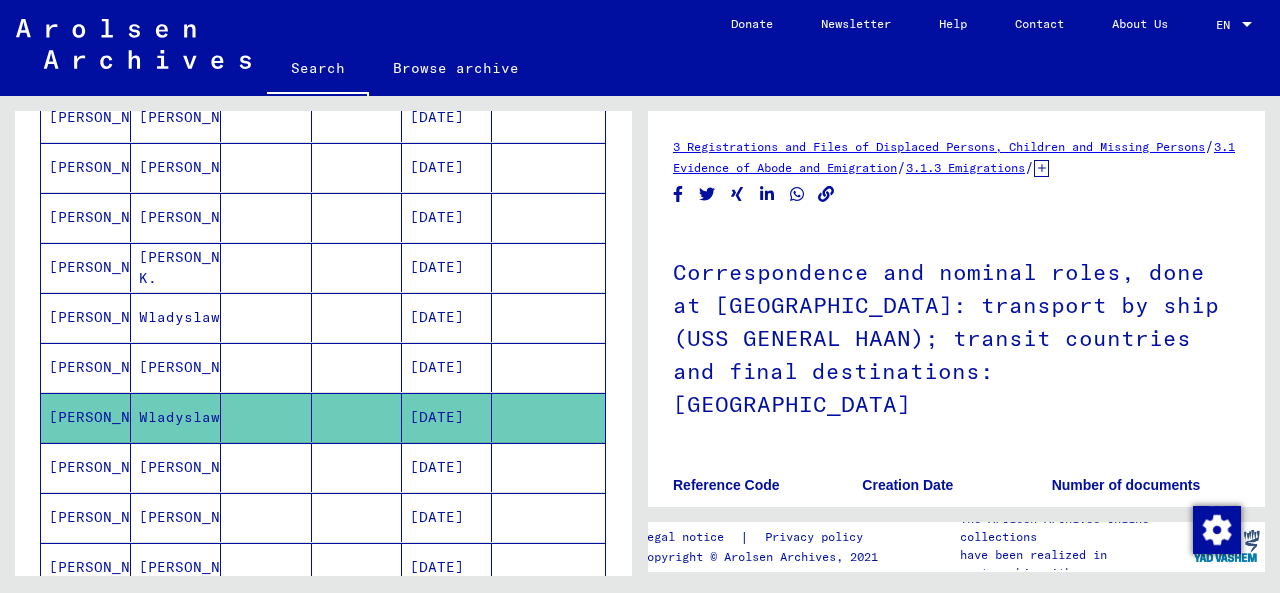 click on "Wladyslaw" at bounding box center (176, 367) 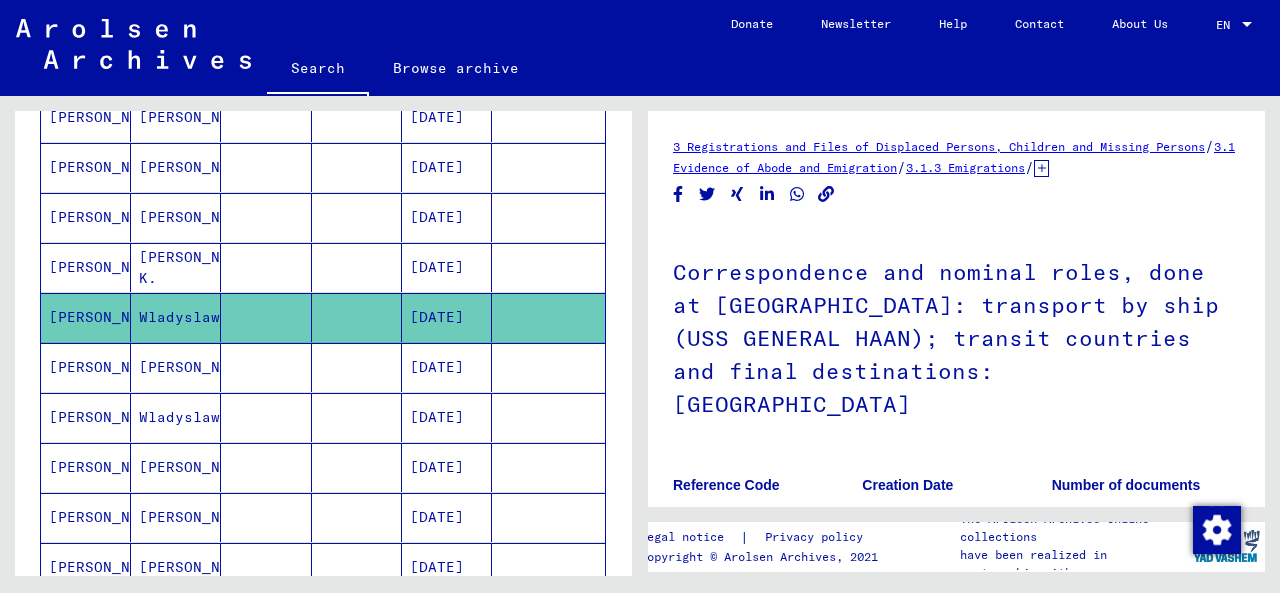 scroll, scrollTop: 390, scrollLeft: 0, axis: vertical 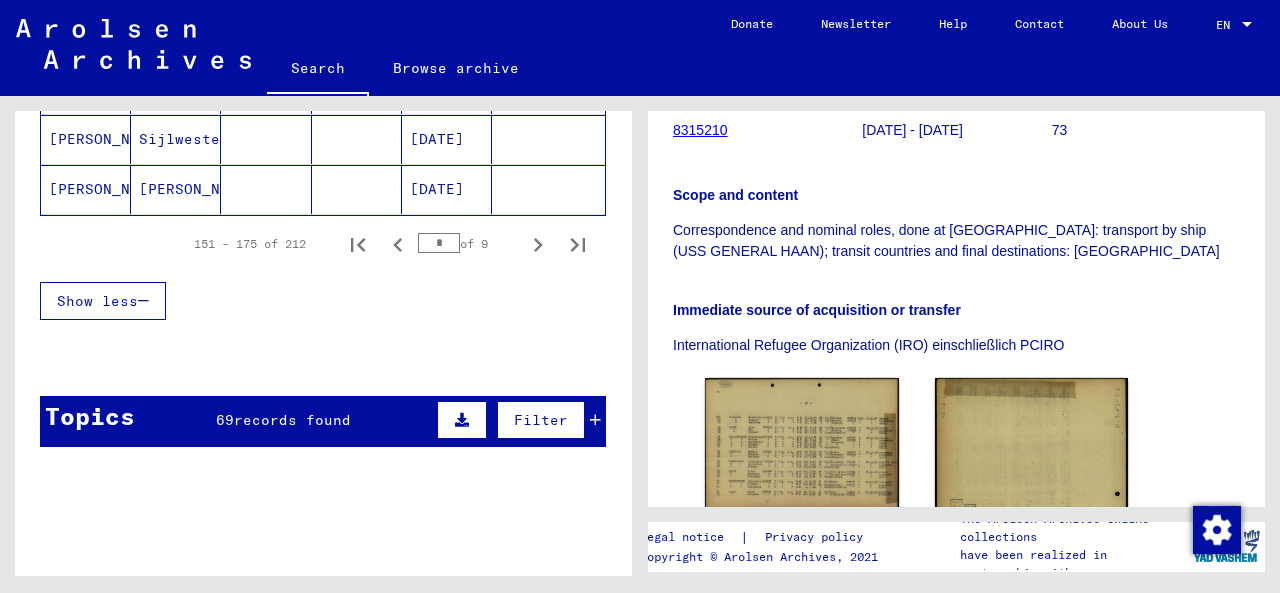 click 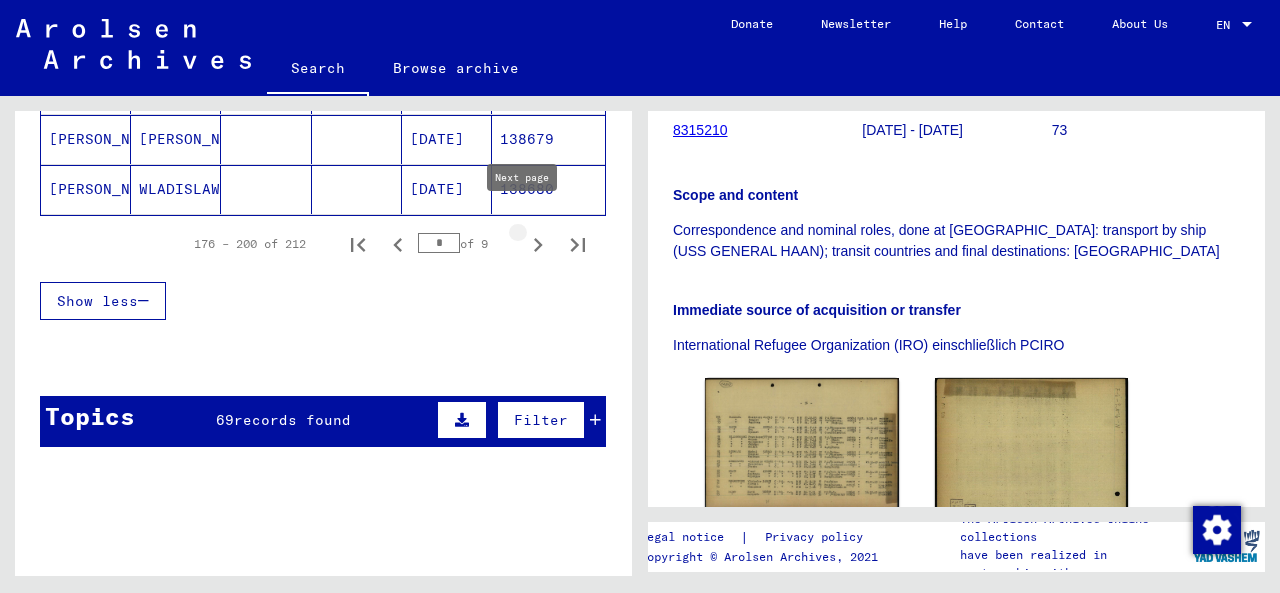 scroll, scrollTop: 1224, scrollLeft: 0, axis: vertical 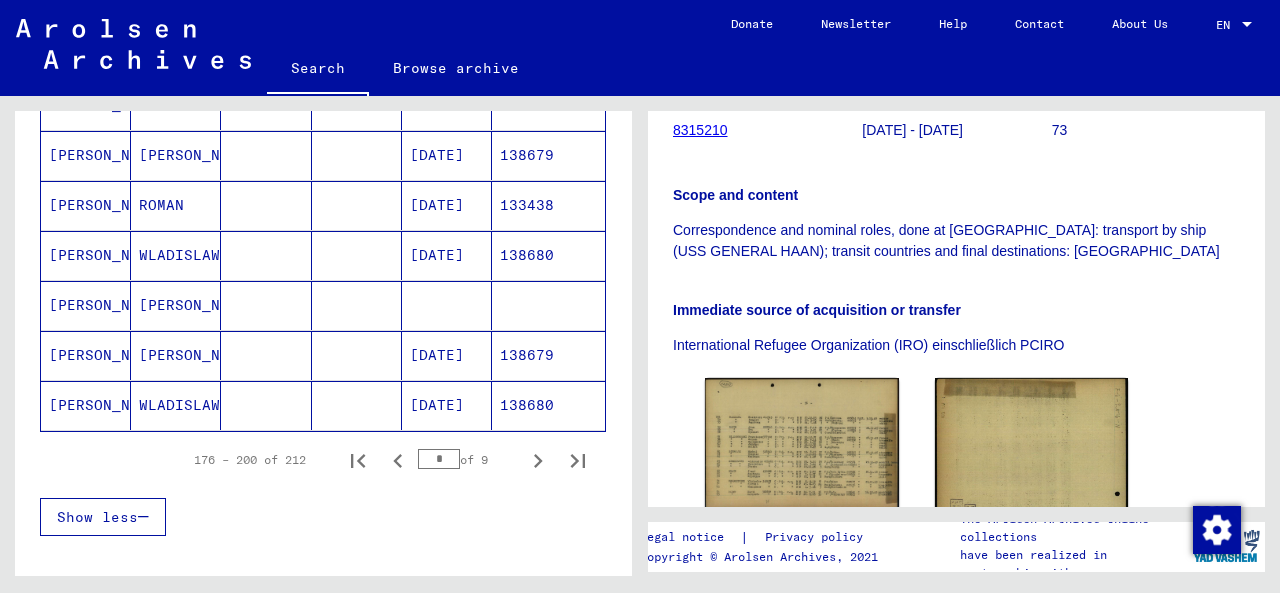 click on "WLADISLAW" 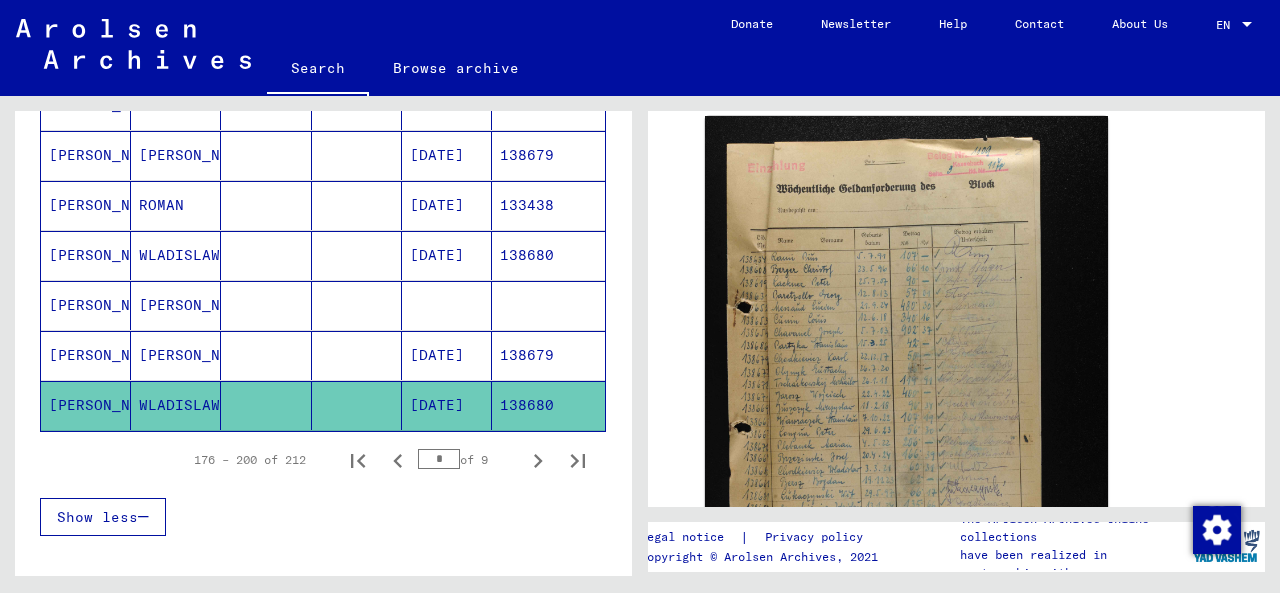 scroll, scrollTop: 475, scrollLeft: 0, axis: vertical 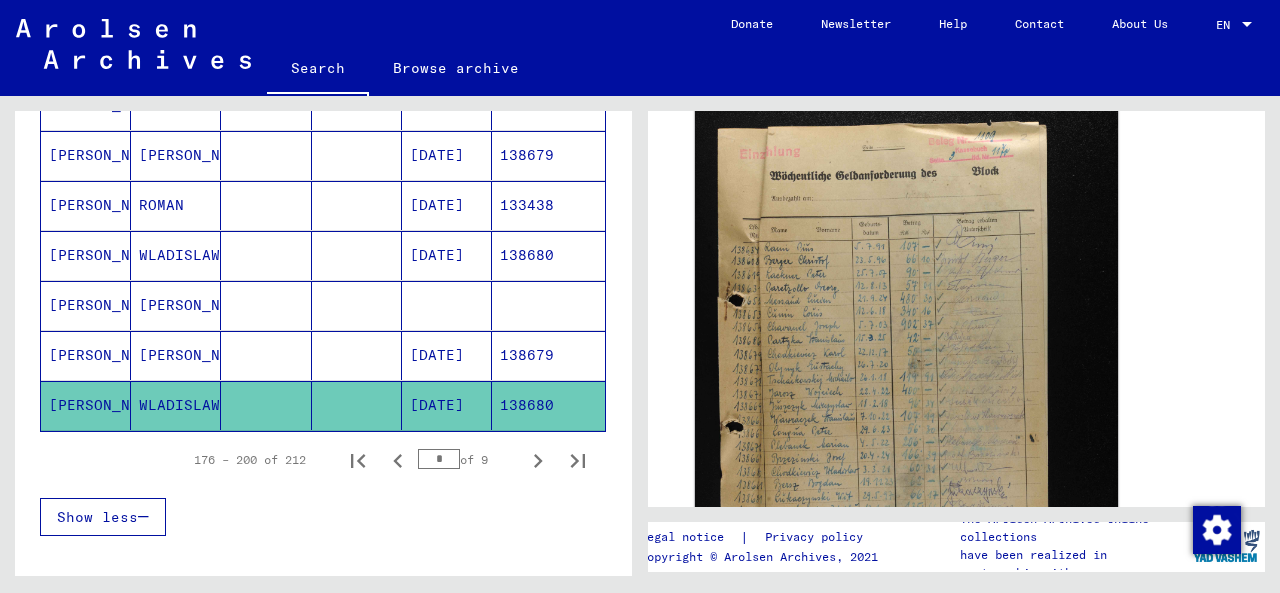 click 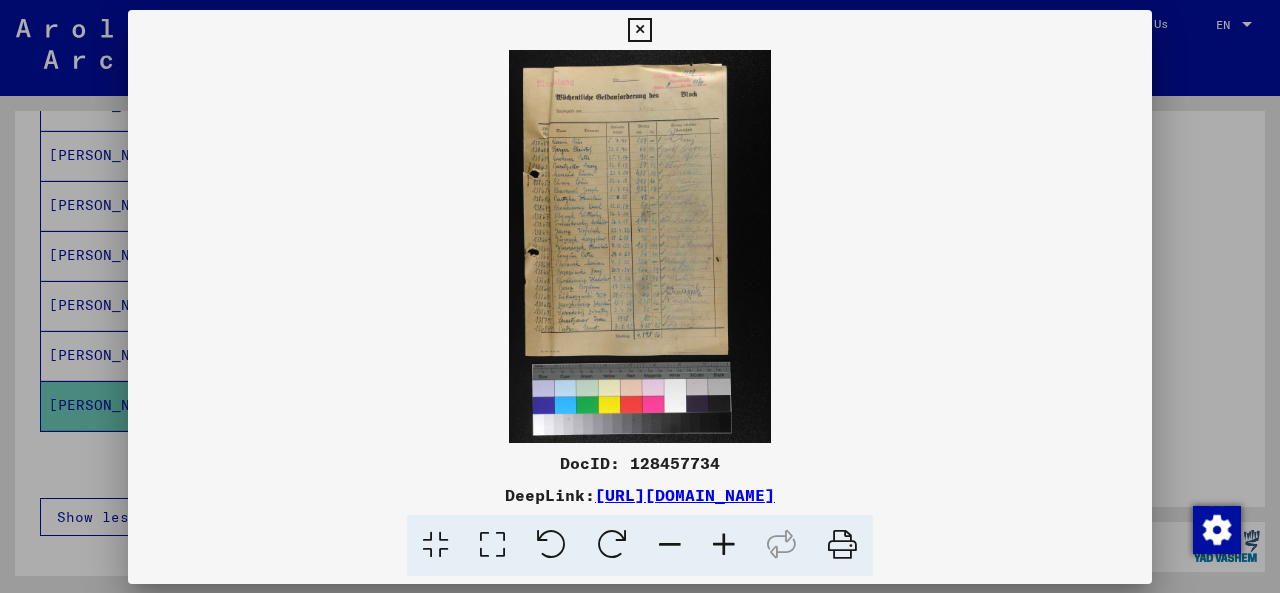scroll, scrollTop: 474, scrollLeft: 0, axis: vertical 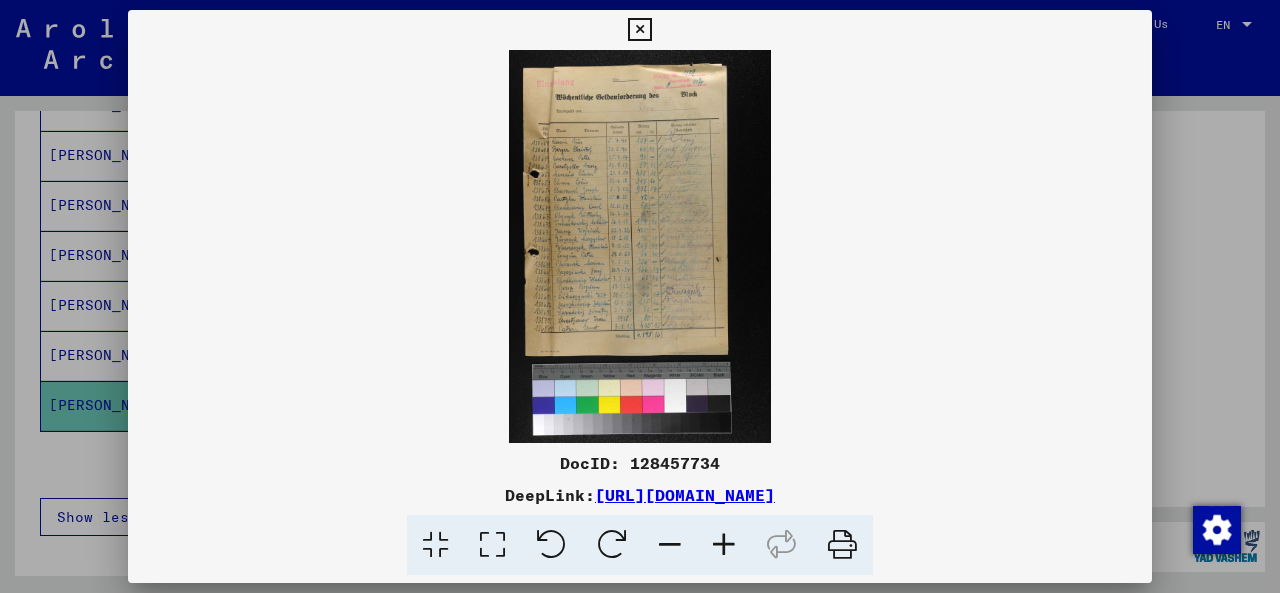 click at bounding box center [639, 30] 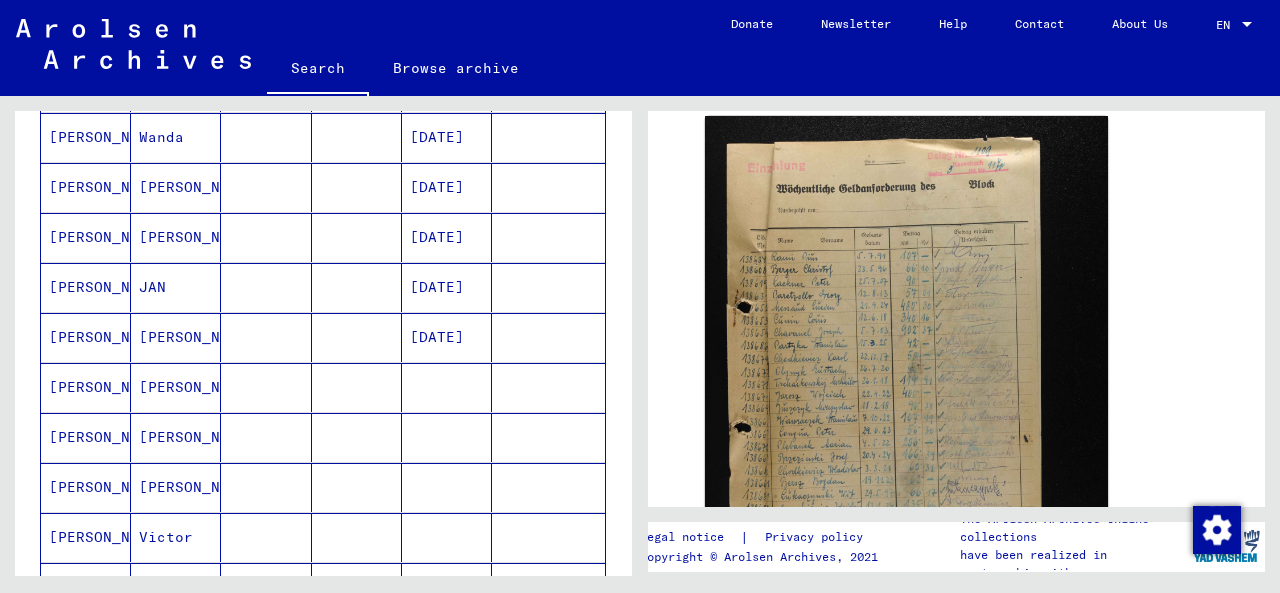 scroll, scrollTop: 640, scrollLeft: 0, axis: vertical 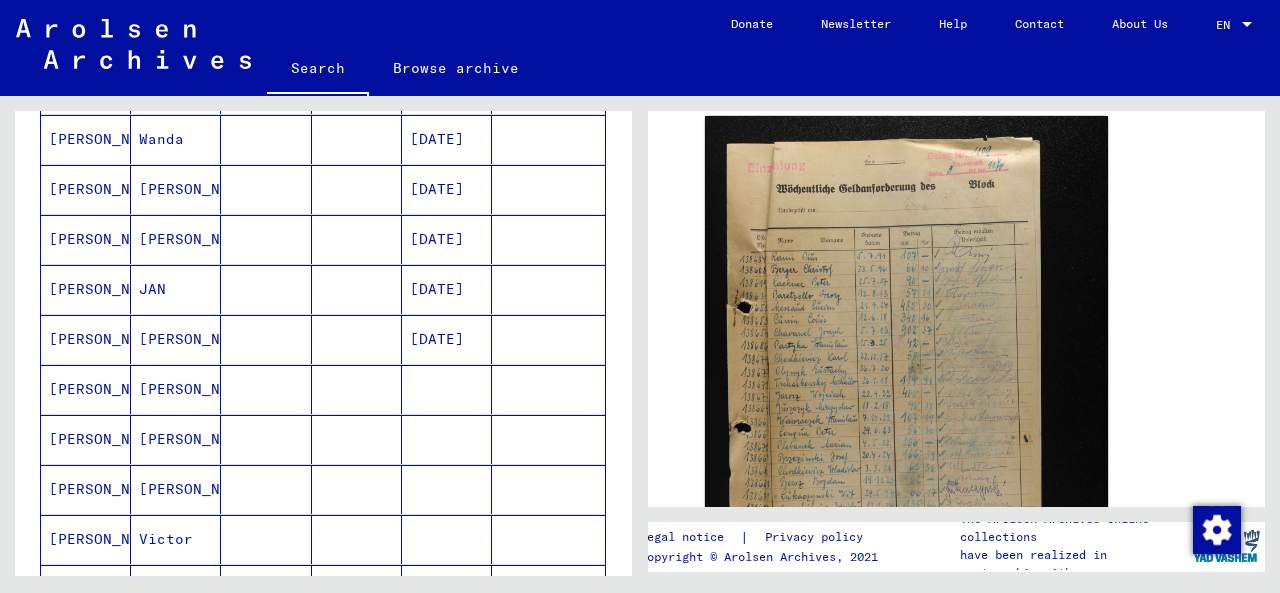 click on "[PERSON_NAME]" at bounding box center [176, 439] 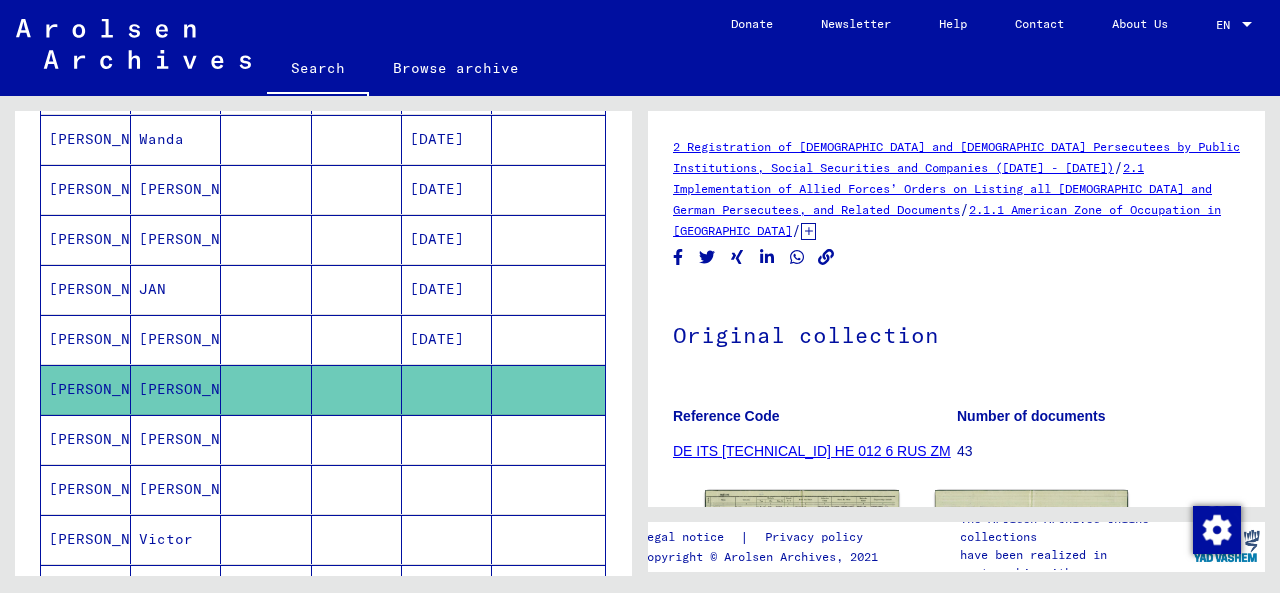 scroll, scrollTop: 290, scrollLeft: 0, axis: vertical 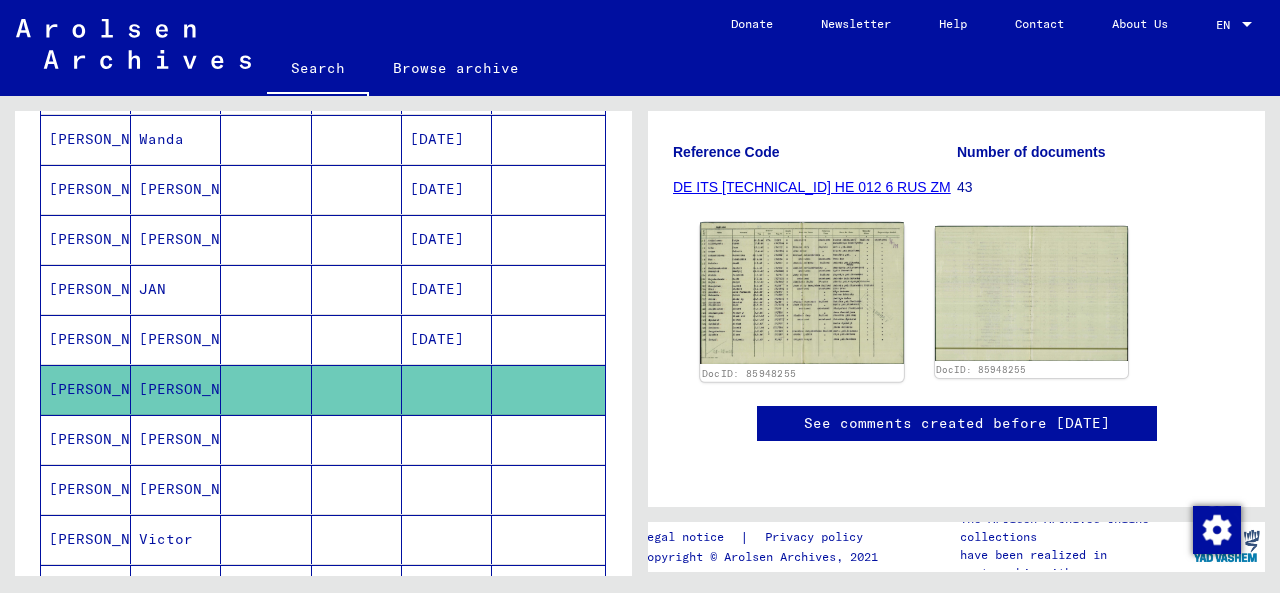 click 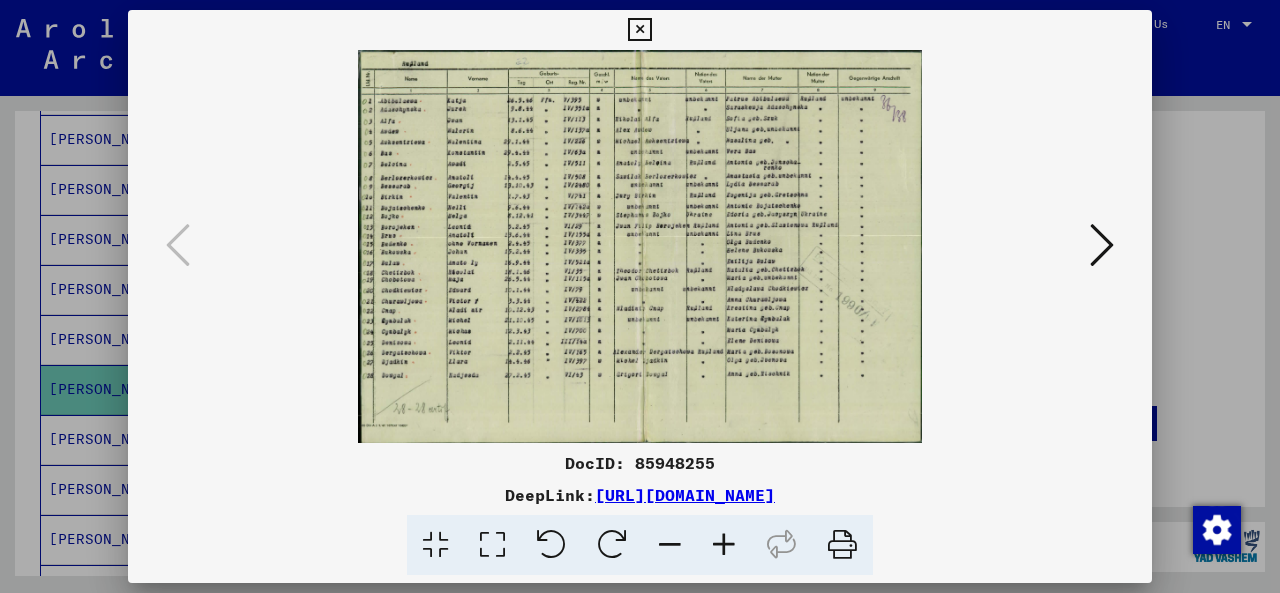 click at bounding box center (639, 30) 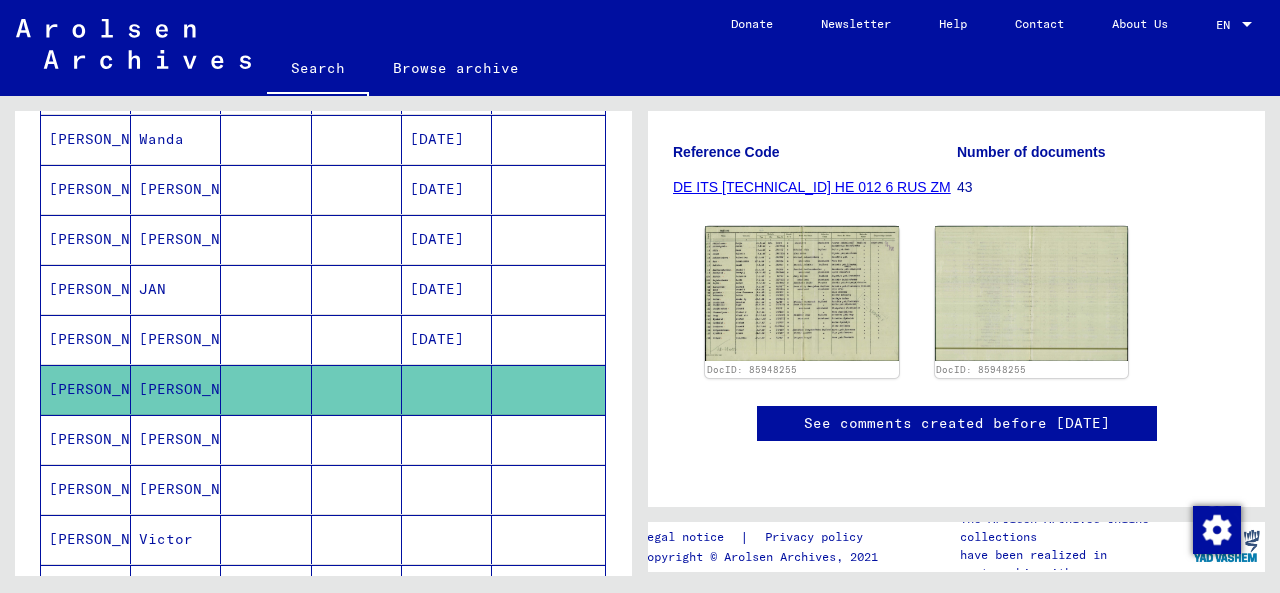 click on "[PERSON_NAME]" at bounding box center (176, 289) 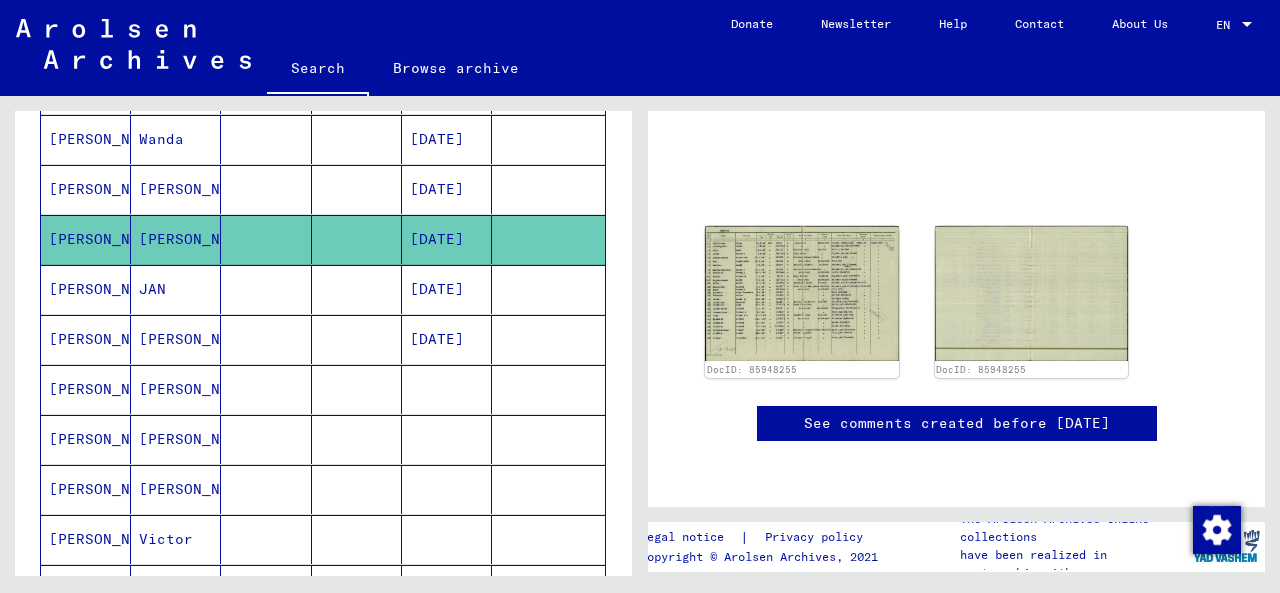 scroll, scrollTop: 152, scrollLeft: 0, axis: vertical 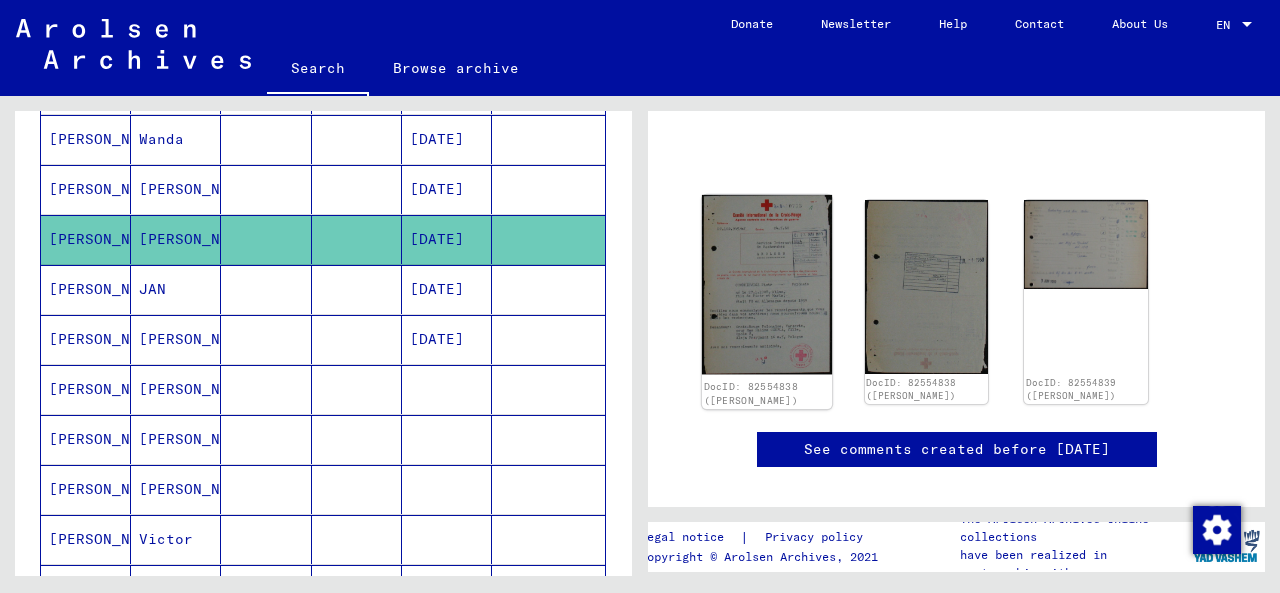 click 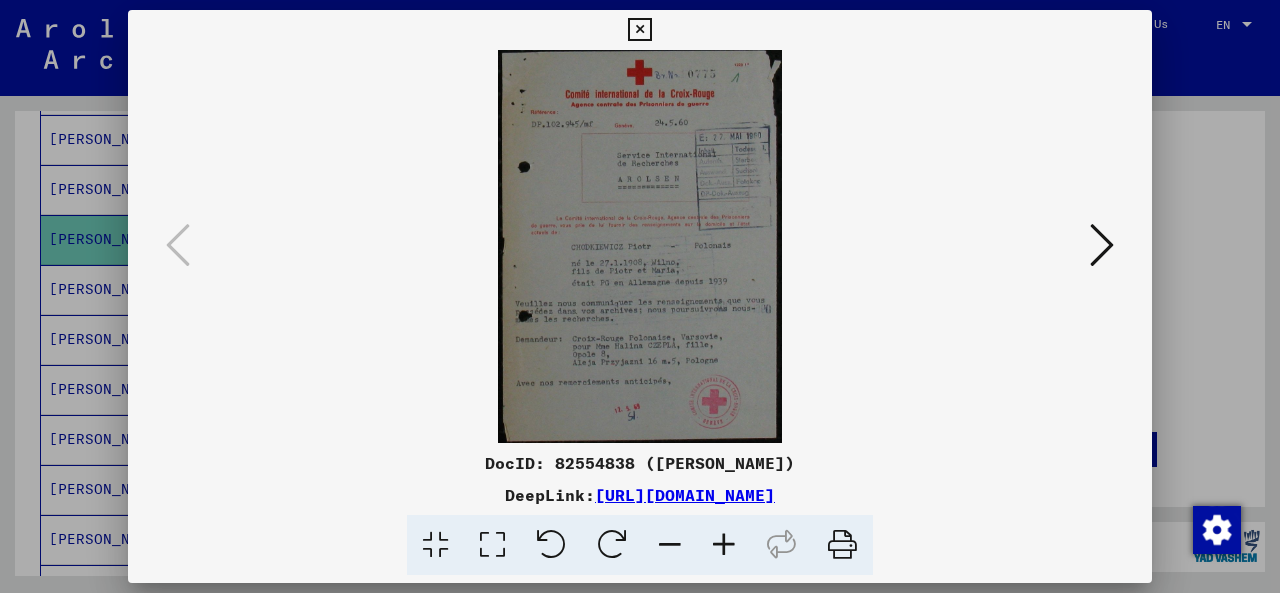 click at bounding box center [1102, 245] 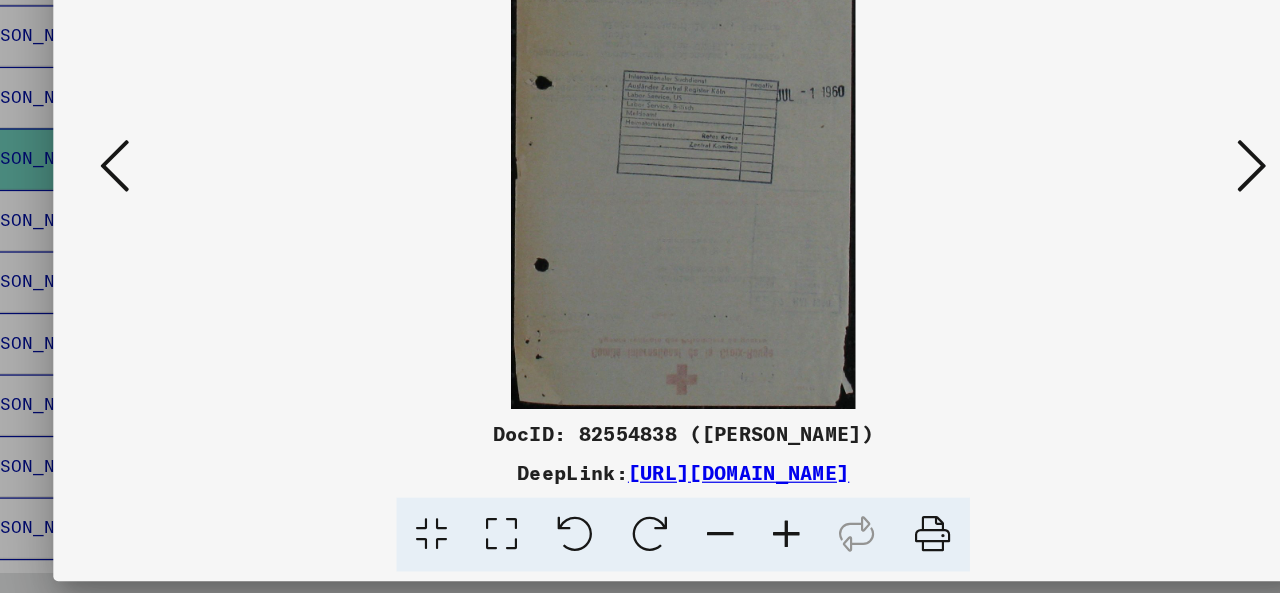 scroll, scrollTop: 0, scrollLeft: 0, axis: both 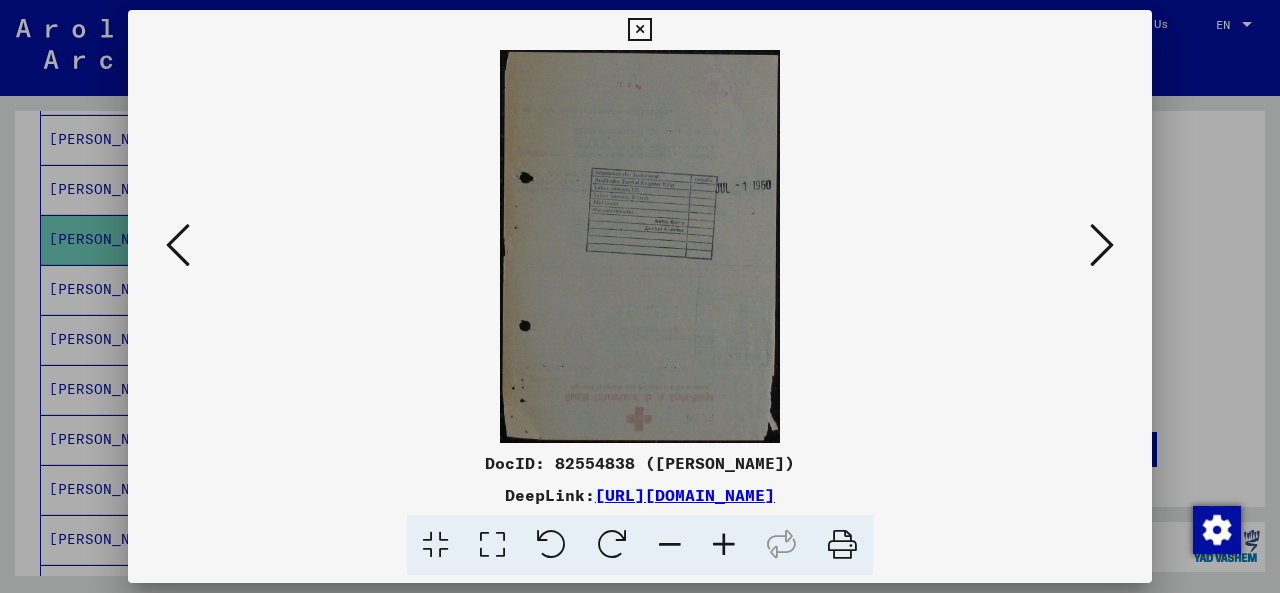click at bounding box center [178, 246] 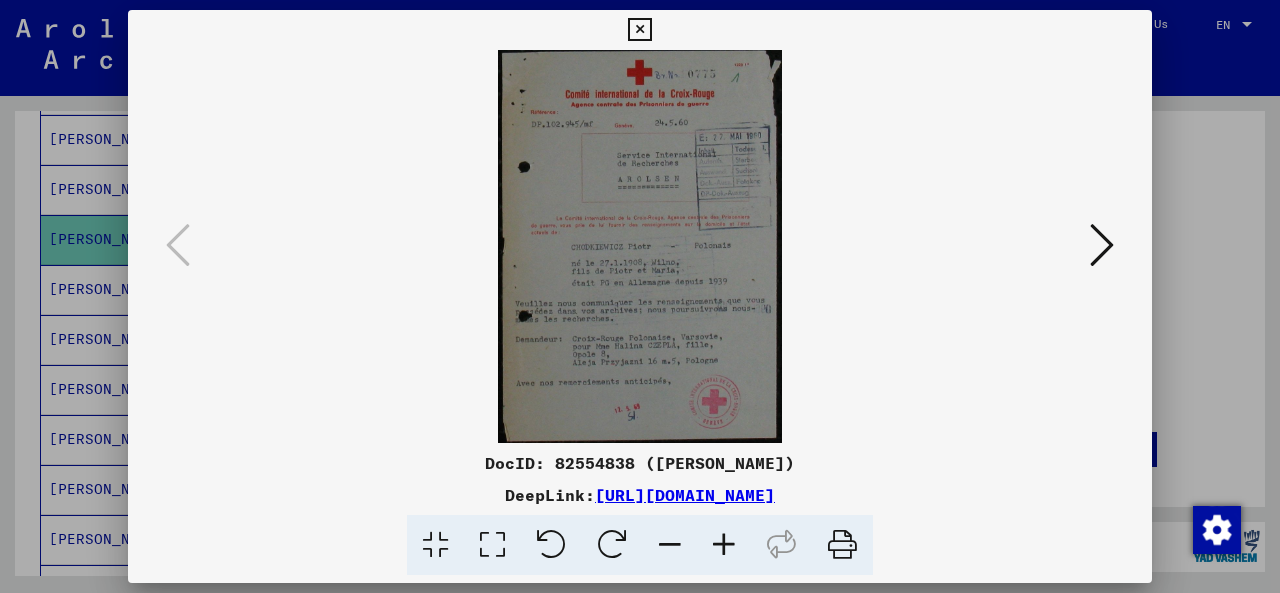 click at bounding box center [639, 30] 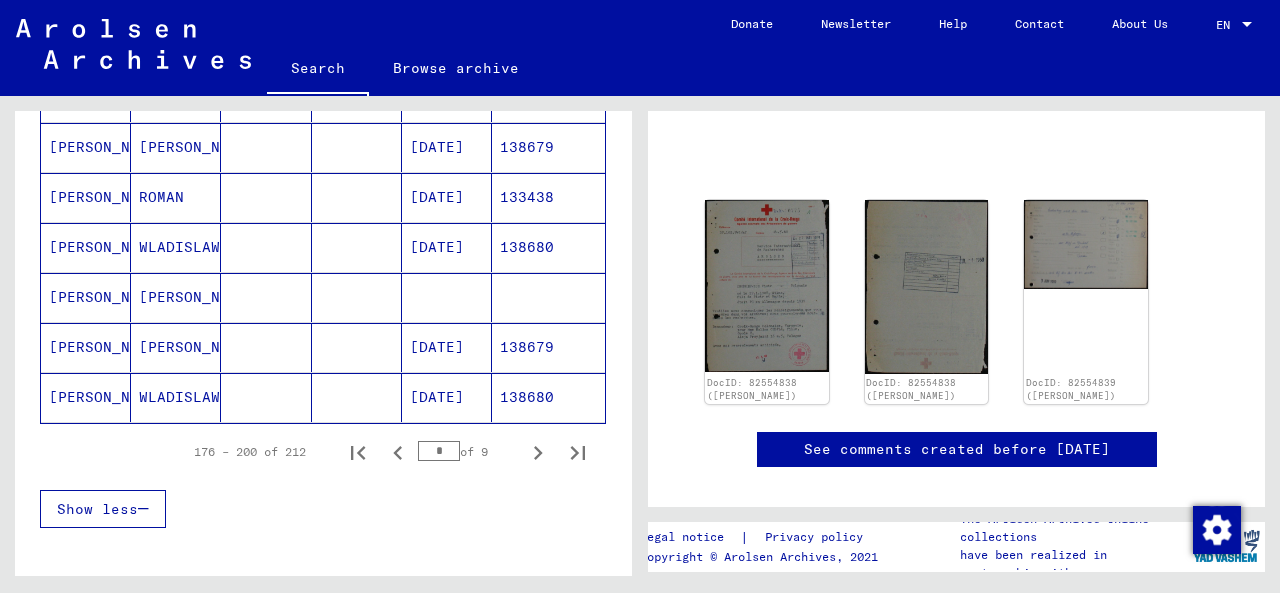scroll, scrollTop: 1230, scrollLeft: 0, axis: vertical 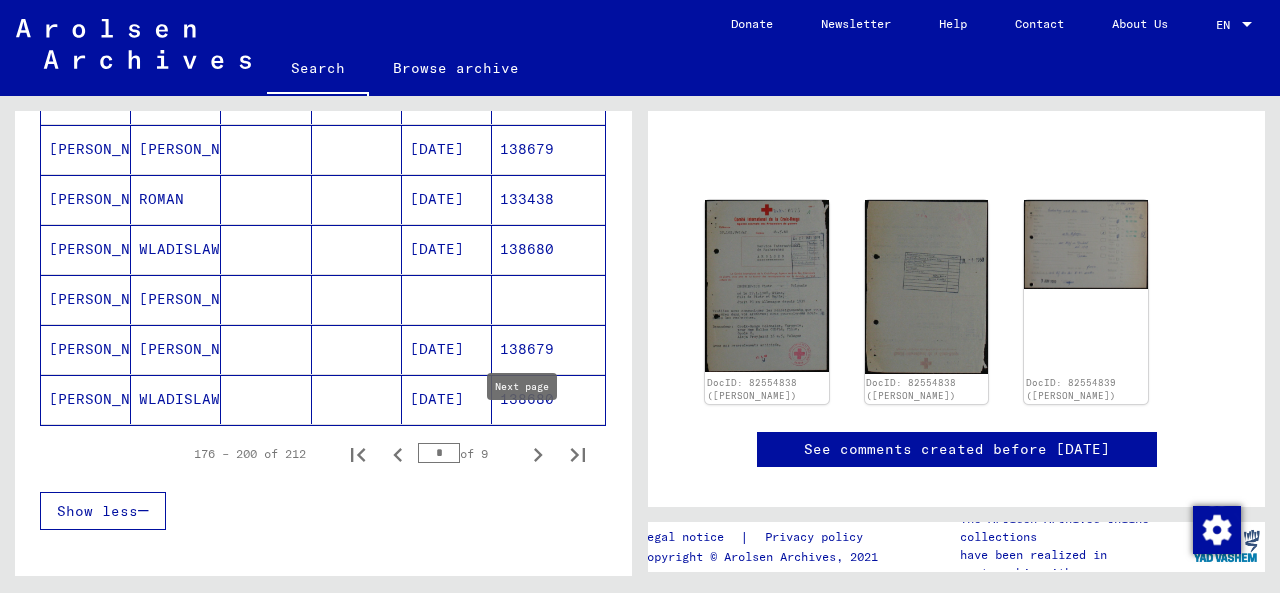 click 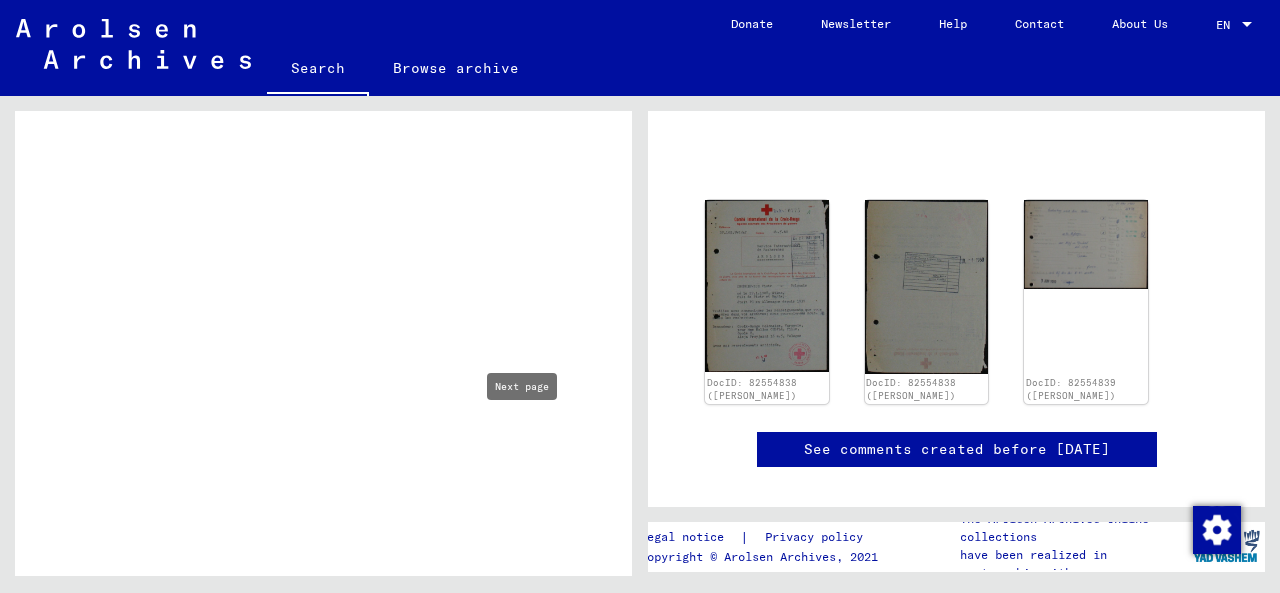 type on "*" 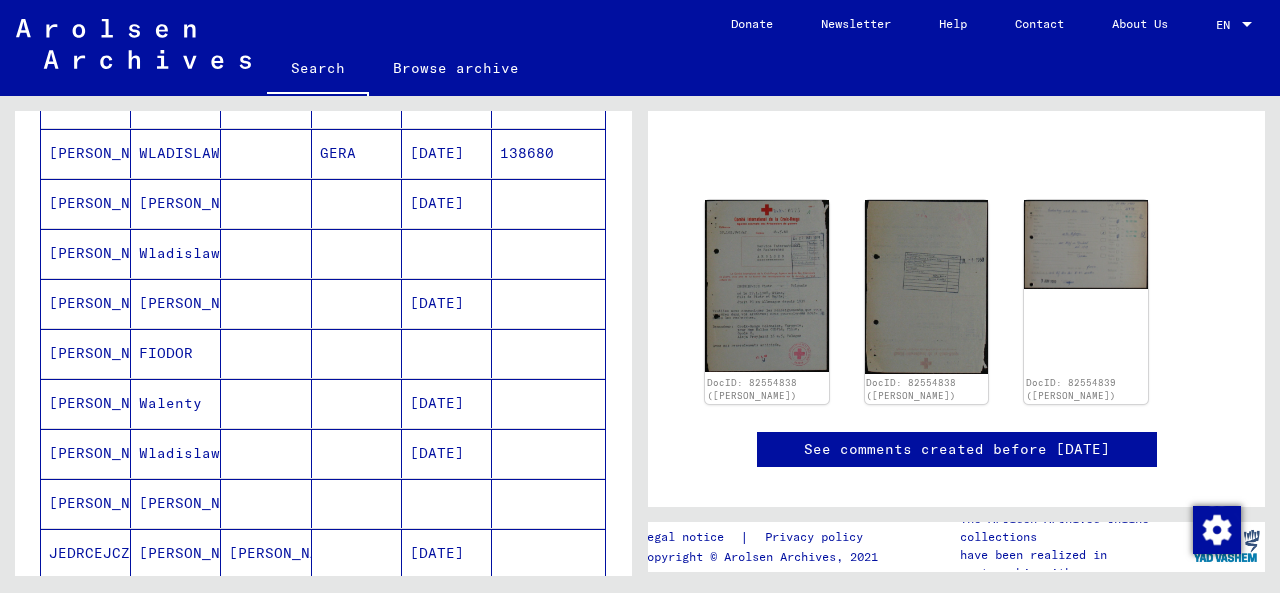 scroll, scrollTop: 376, scrollLeft: 0, axis: vertical 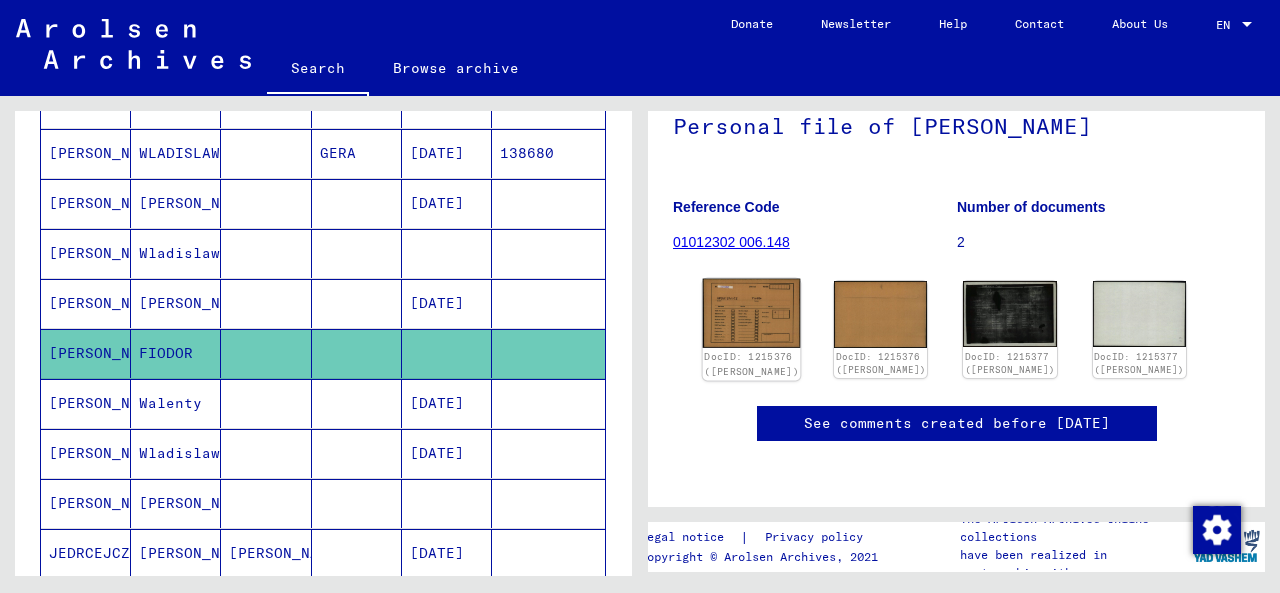 click 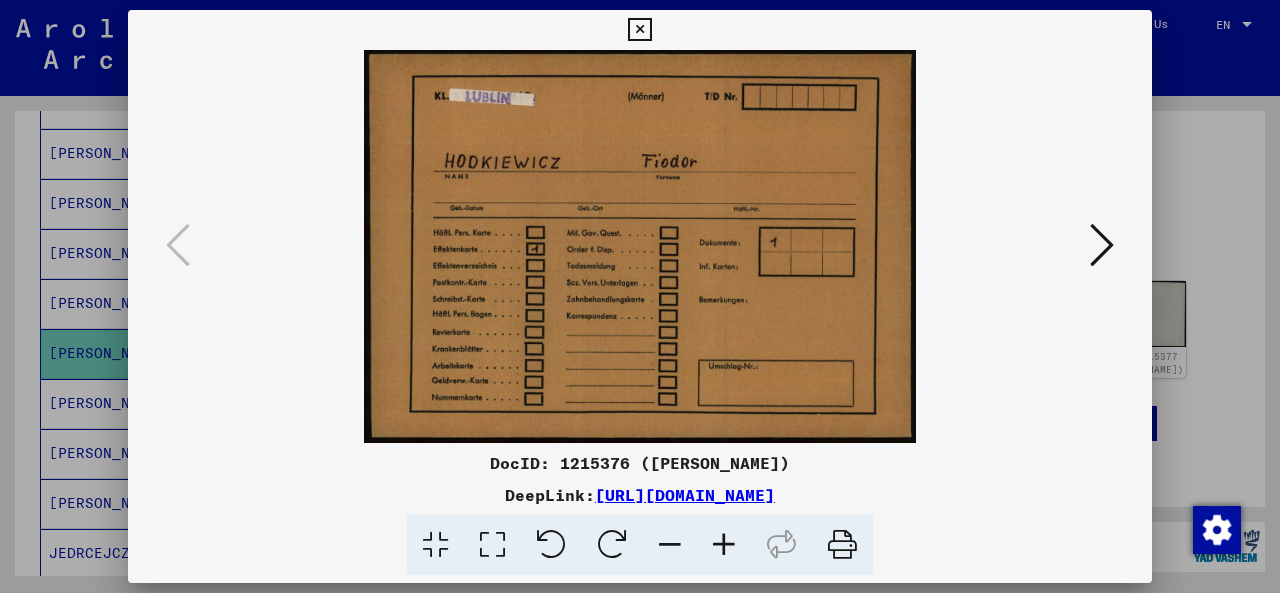 click at bounding box center [1102, 246] 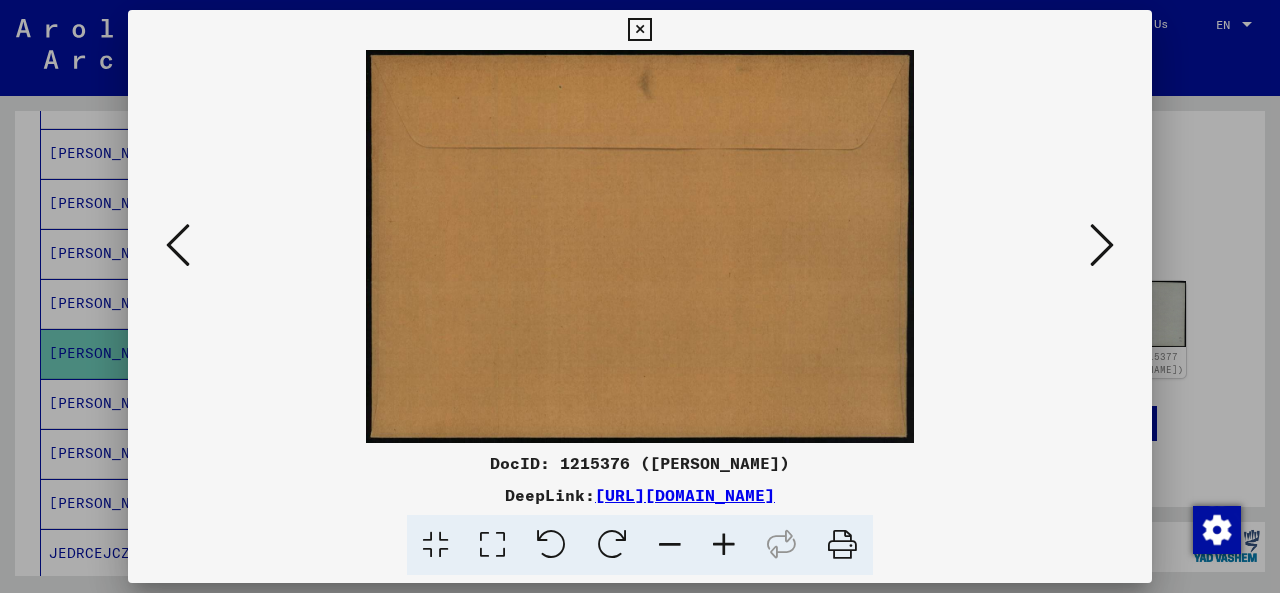 click at bounding box center [1102, 246] 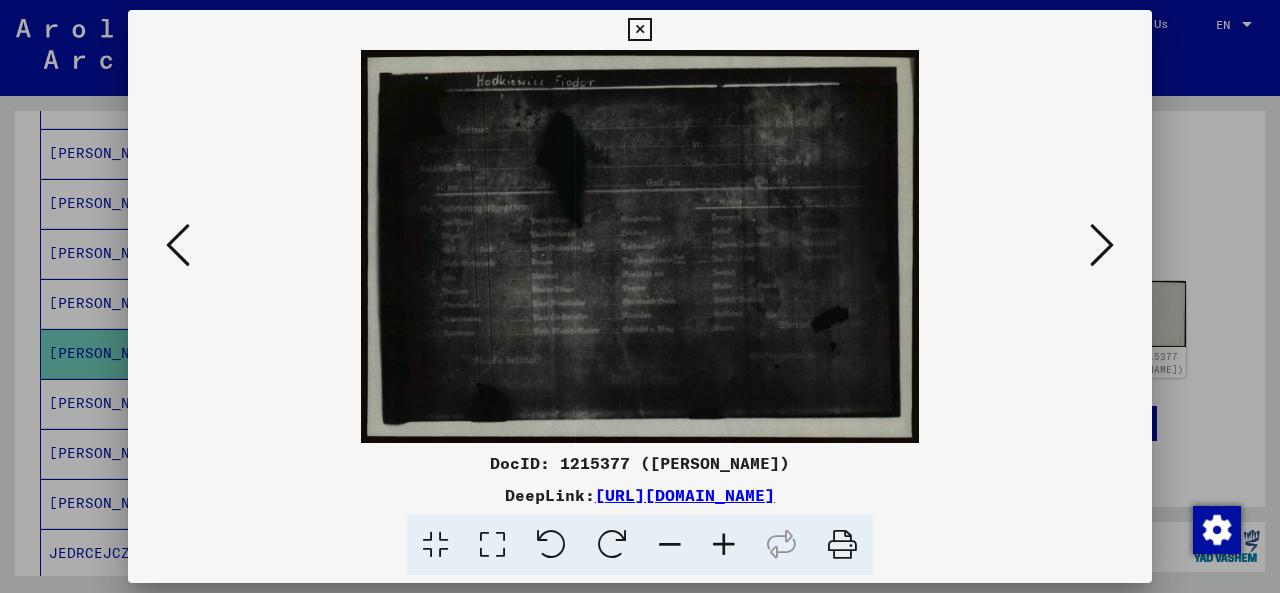 click at bounding box center [1102, 246] 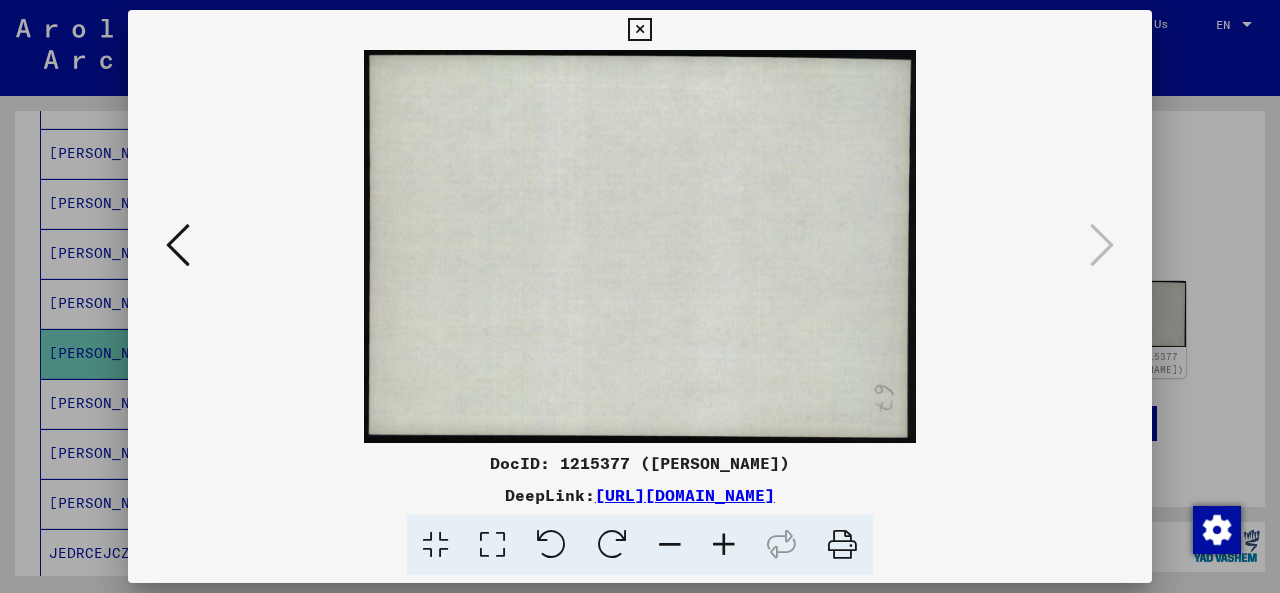 click at bounding box center [639, 30] 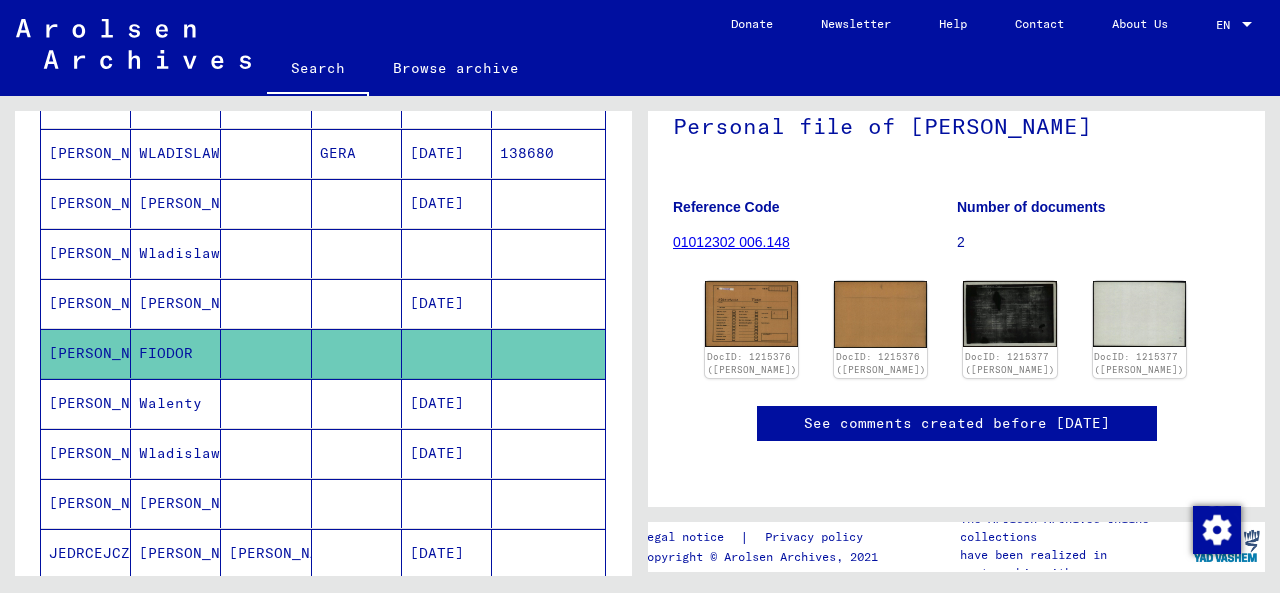 click on "Wladislawa" at bounding box center (176, 303) 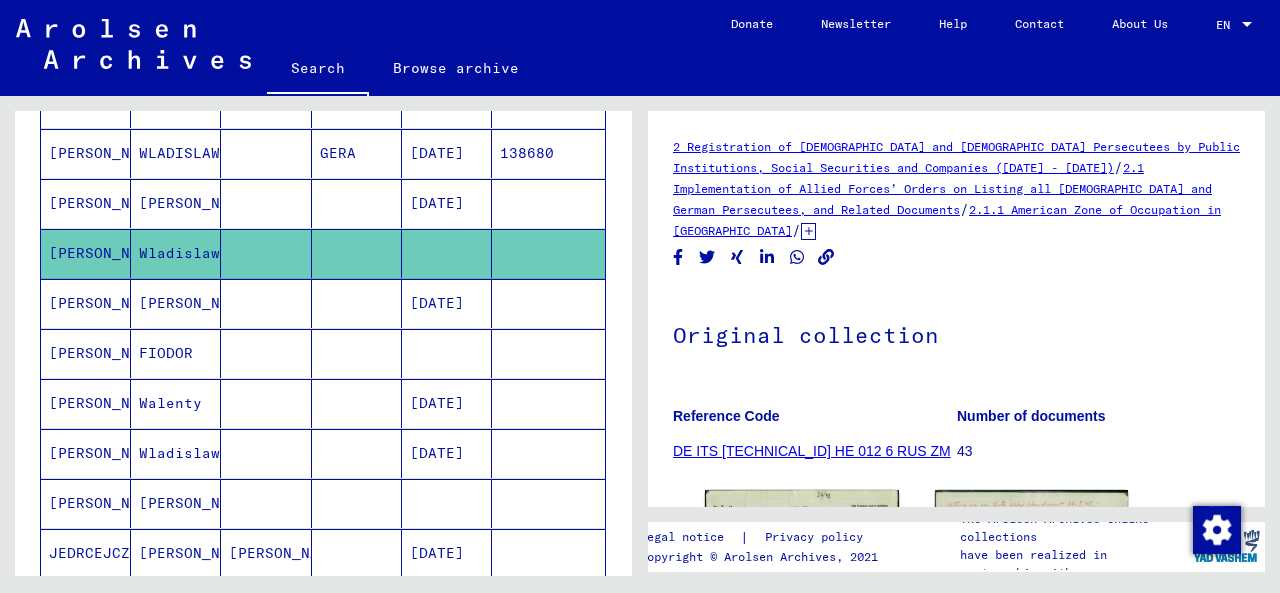 scroll, scrollTop: 354, scrollLeft: 0, axis: vertical 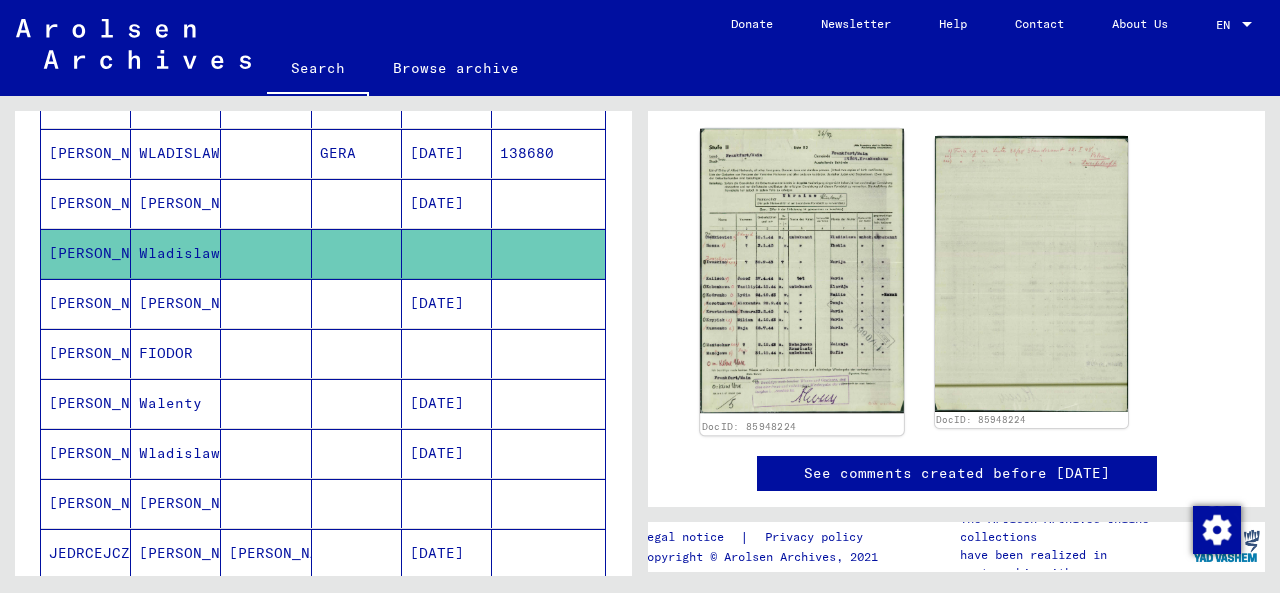 click 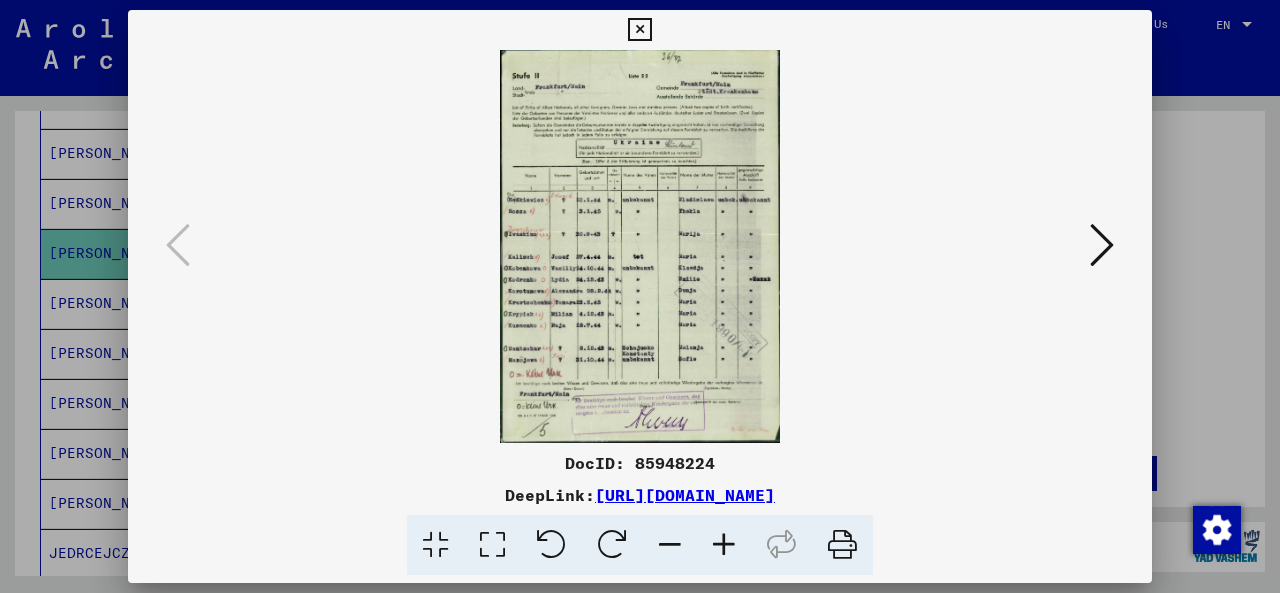 click at bounding box center (639, 30) 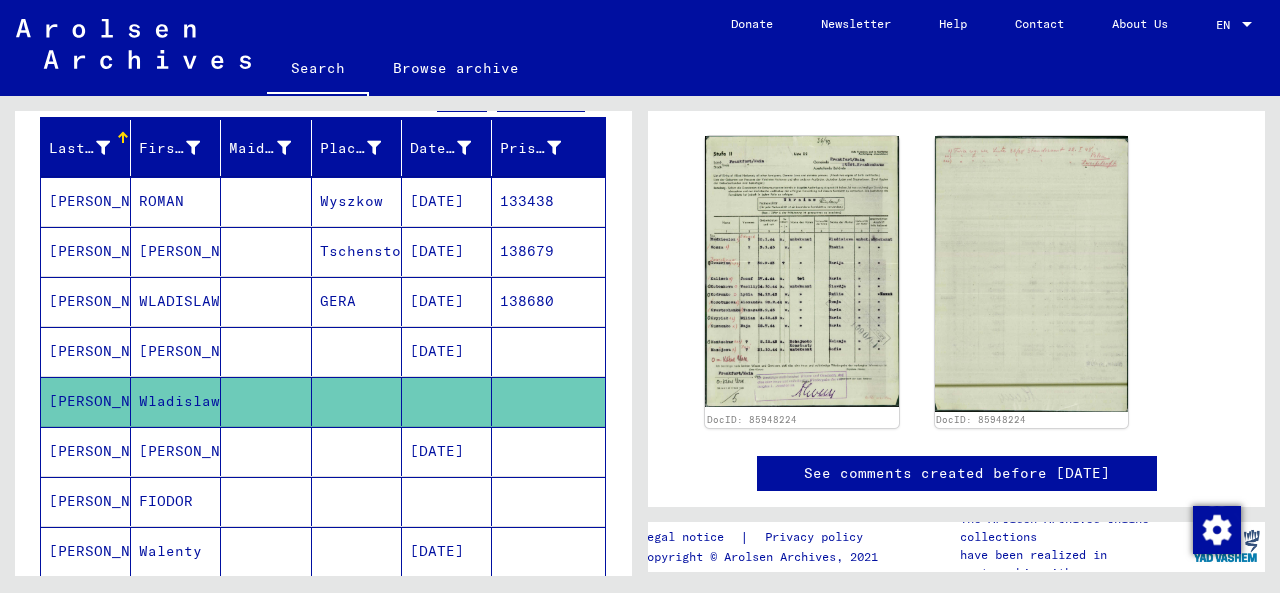 scroll, scrollTop: 204, scrollLeft: 0, axis: vertical 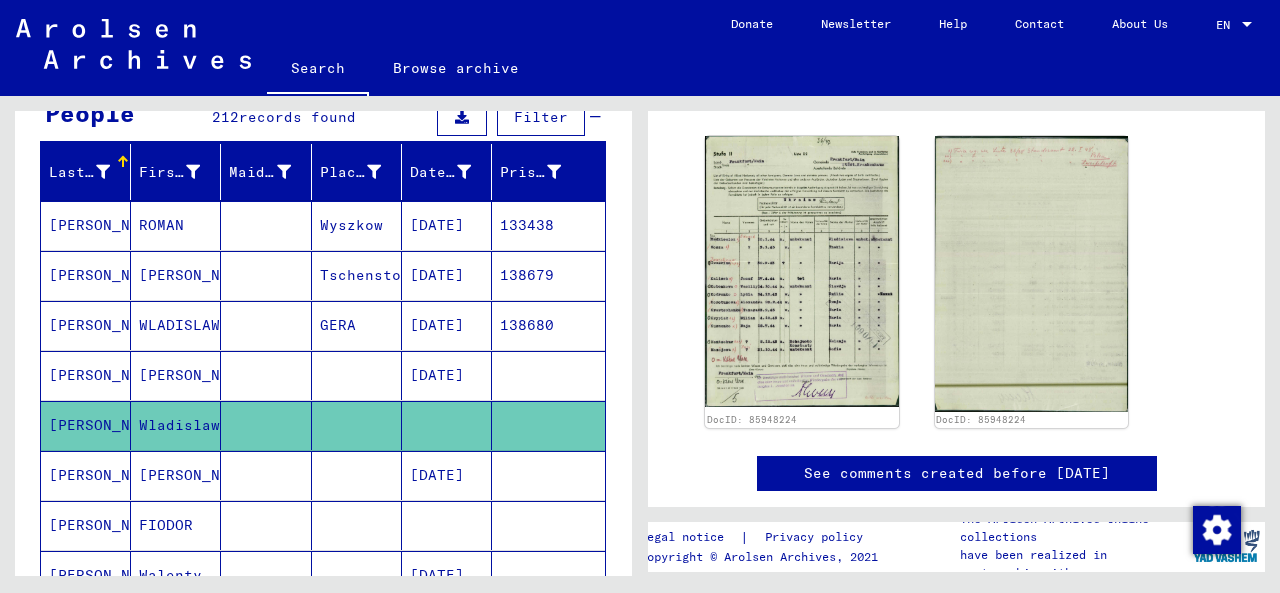 click on "WLADISLAW" at bounding box center [176, 375] 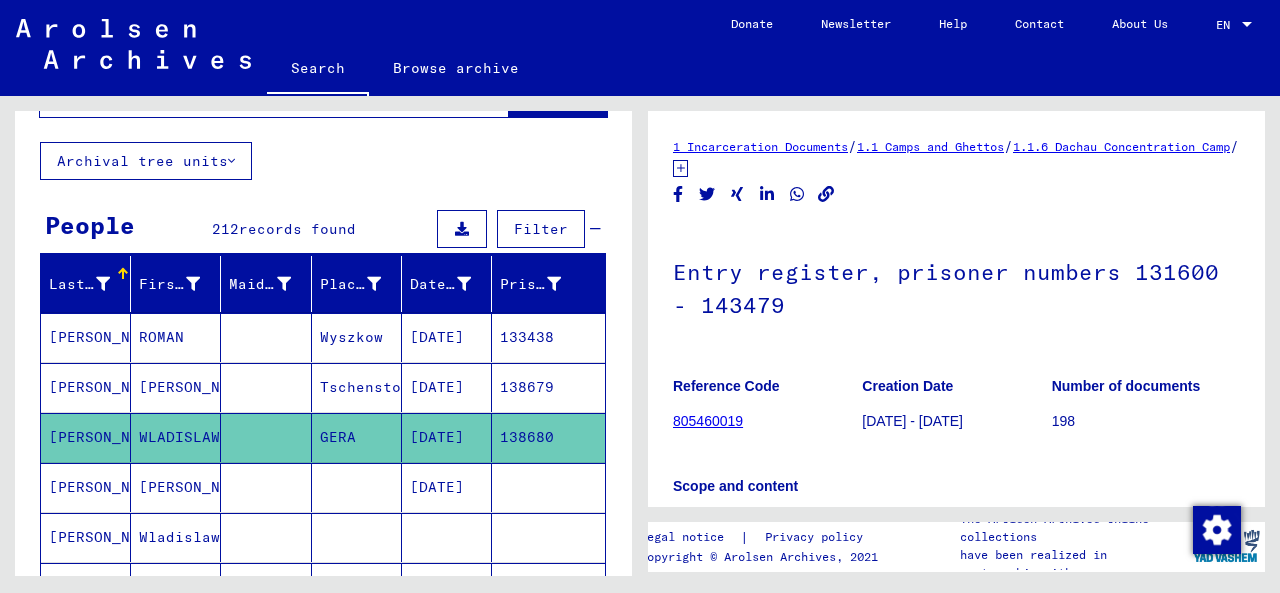 scroll, scrollTop: 0, scrollLeft: 0, axis: both 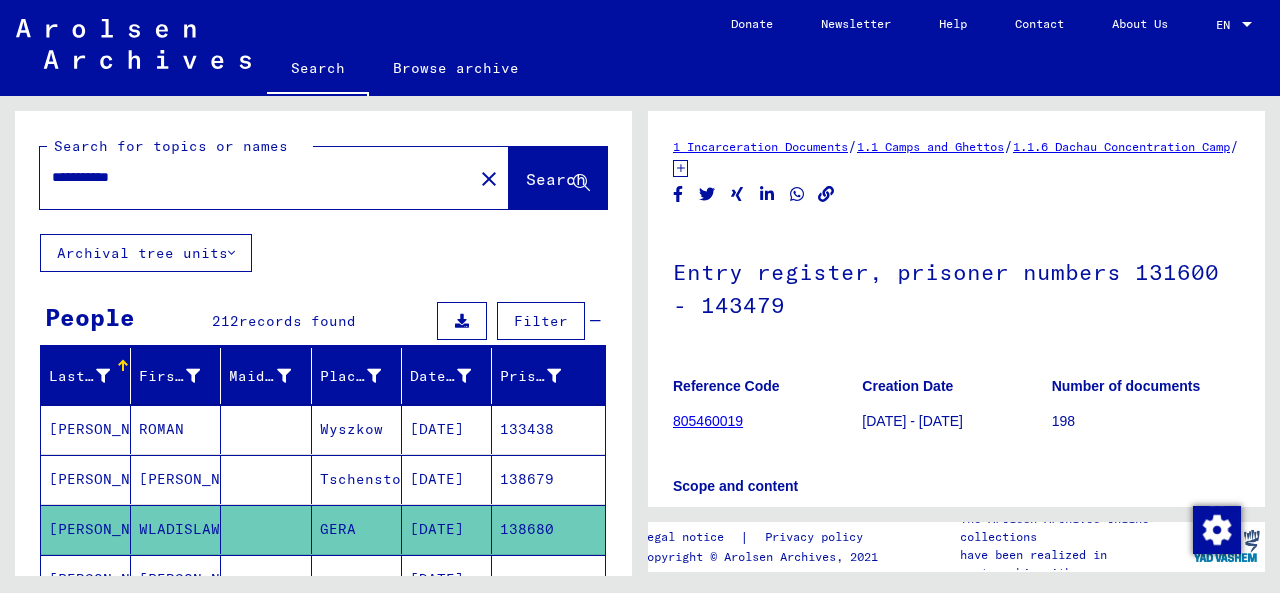 click on "**********" at bounding box center (256, 177) 